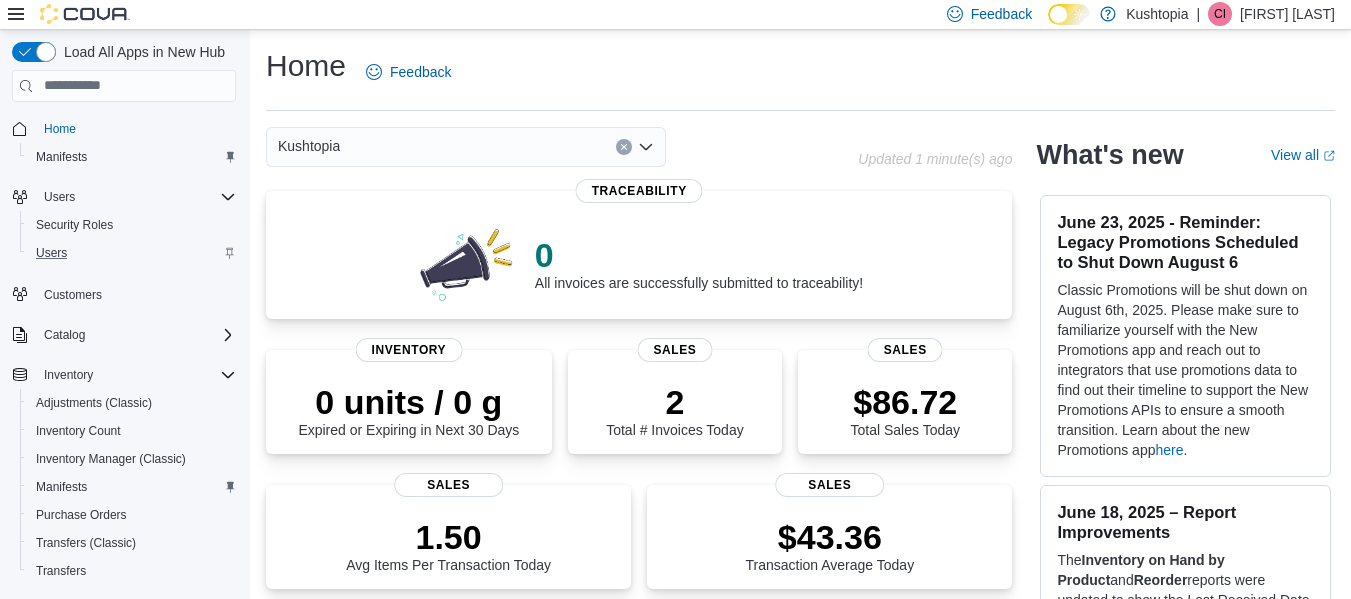 scroll, scrollTop: 0, scrollLeft: 0, axis: both 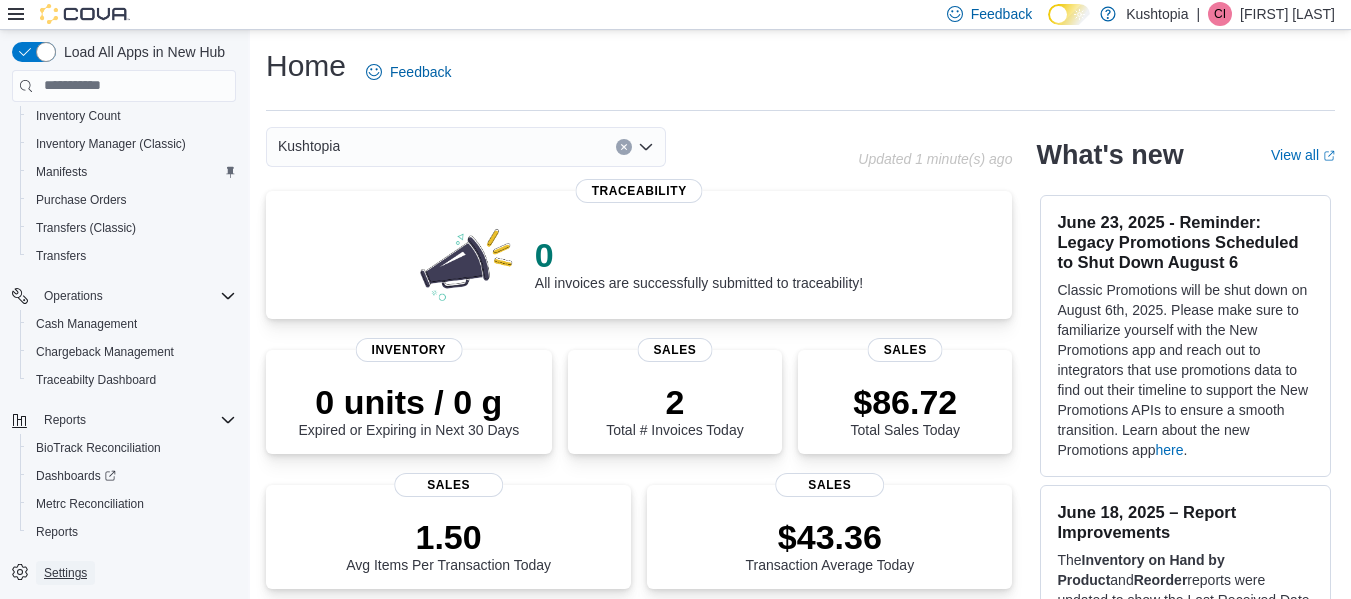 click on "Settings" at bounding box center (65, 573) 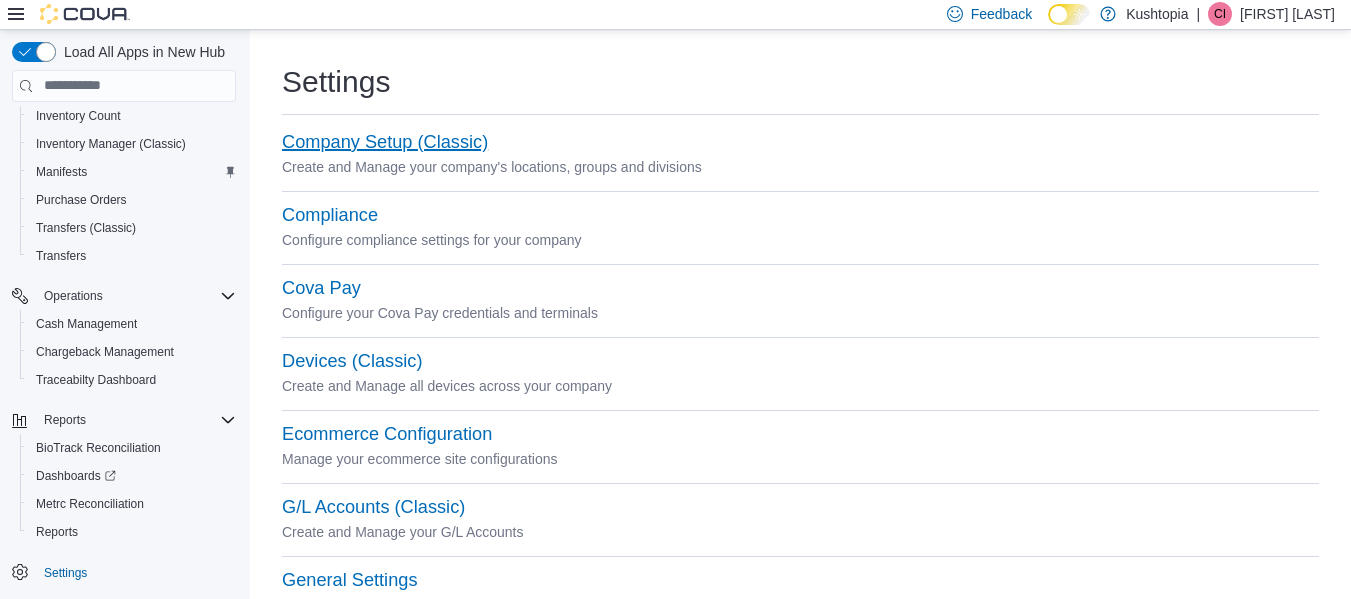 click on "Company Setup (Classic)" at bounding box center [385, 142] 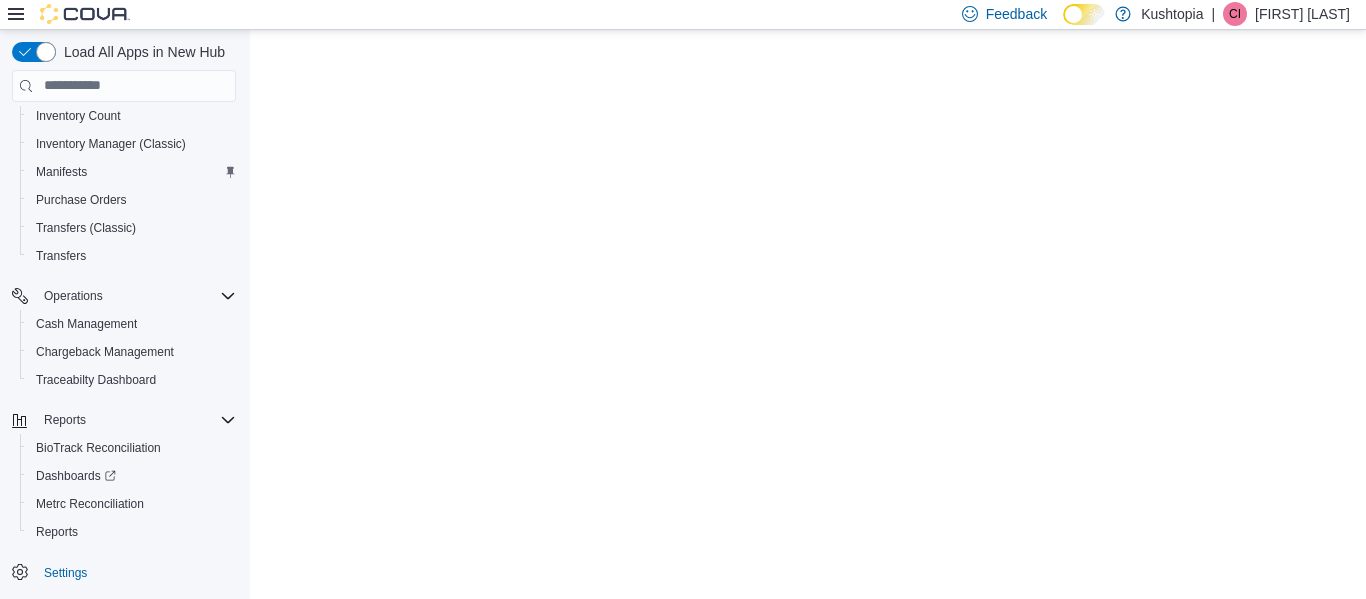 scroll, scrollTop: 0, scrollLeft: 0, axis: both 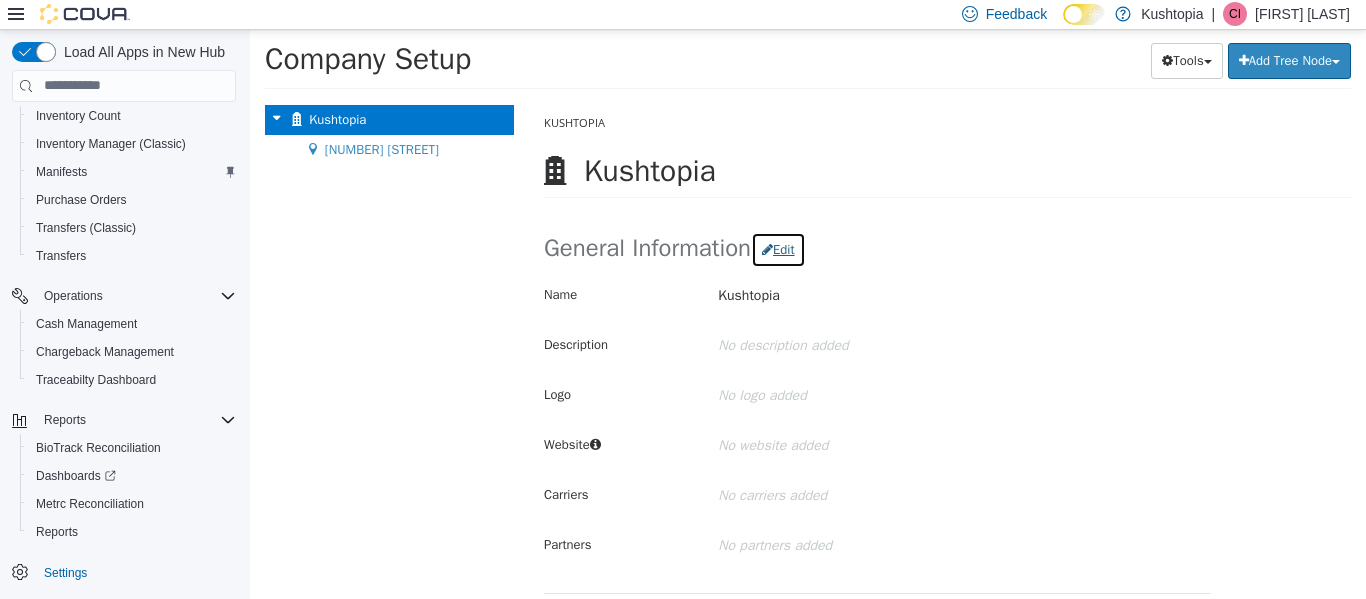 click on "Edit" at bounding box center (778, 249) 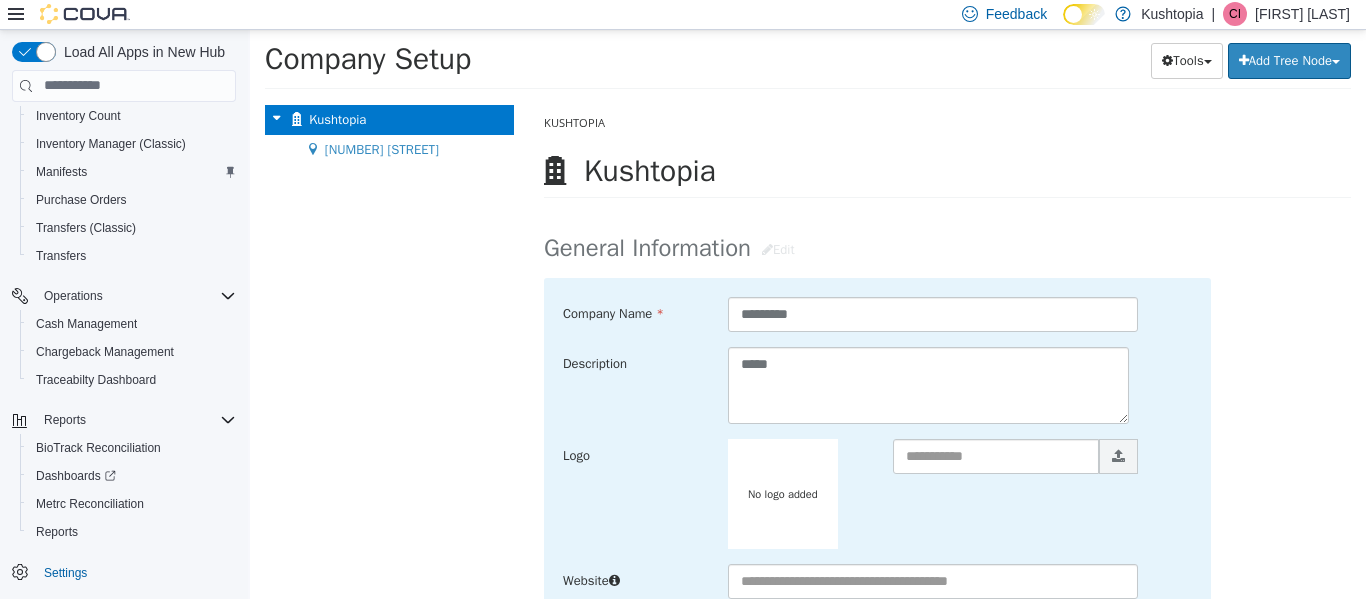 drag, startPoint x: 807, startPoint y: 320, endPoint x: 679, endPoint y: 294, distance: 130.61394 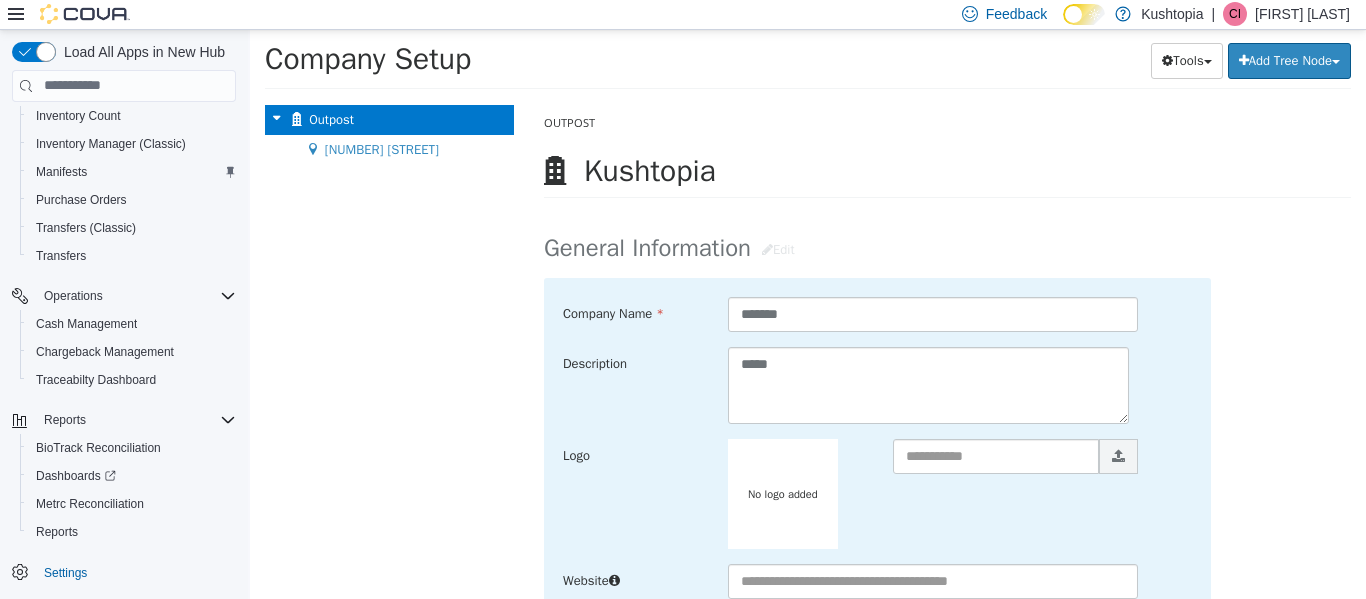type on "*******" 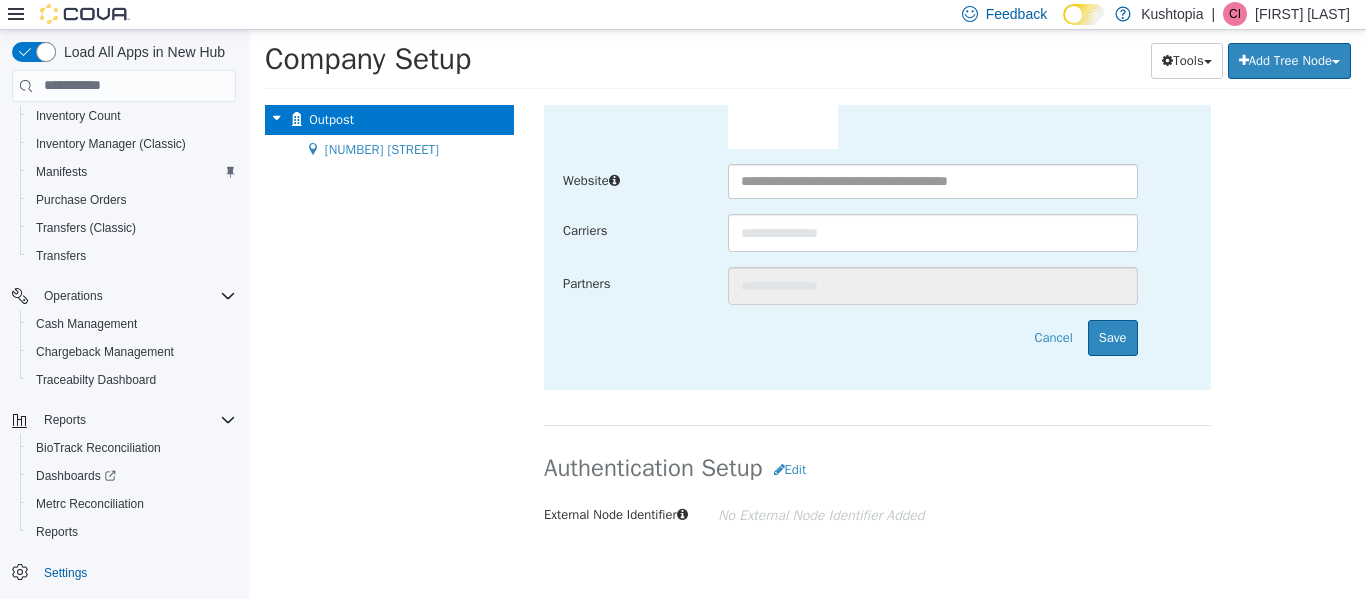 scroll, scrollTop: 422, scrollLeft: 0, axis: vertical 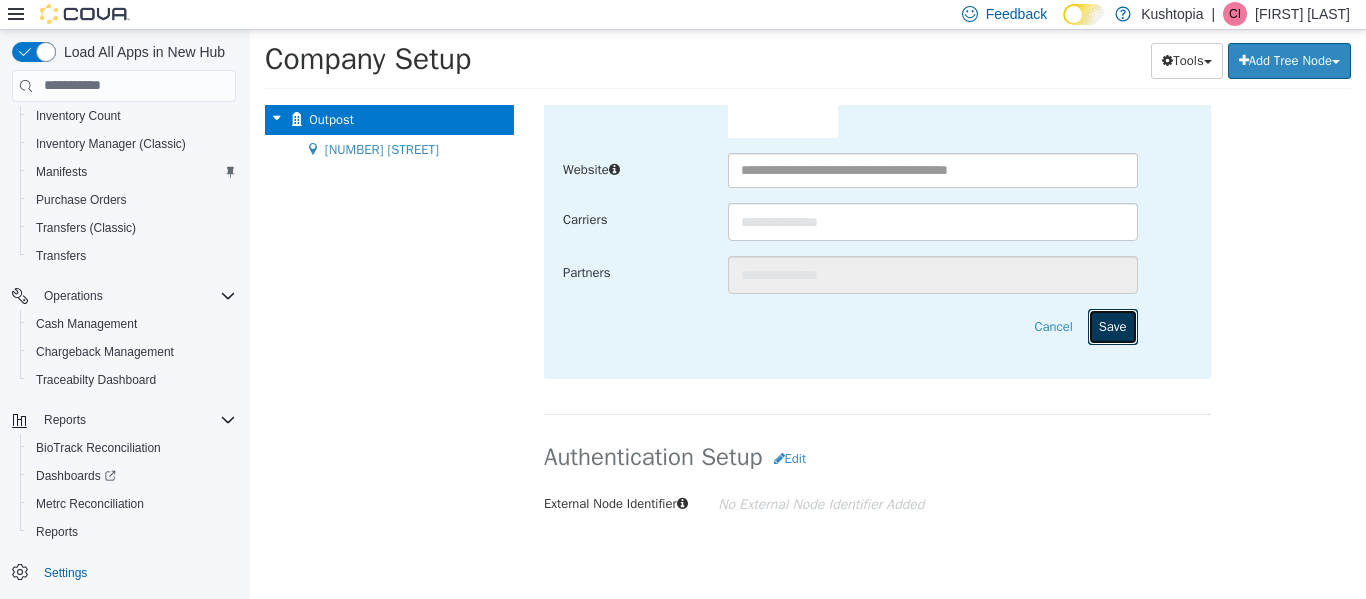 click on "Save" at bounding box center [1113, 326] 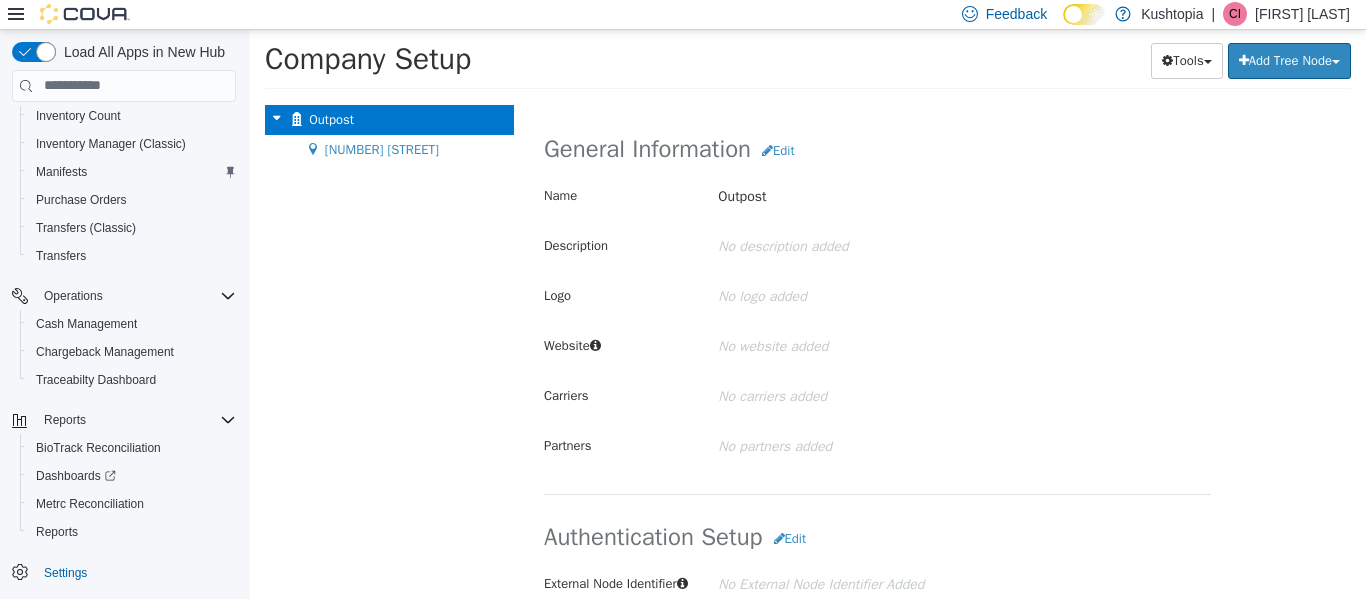 scroll, scrollTop: 0, scrollLeft: 0, axis: both 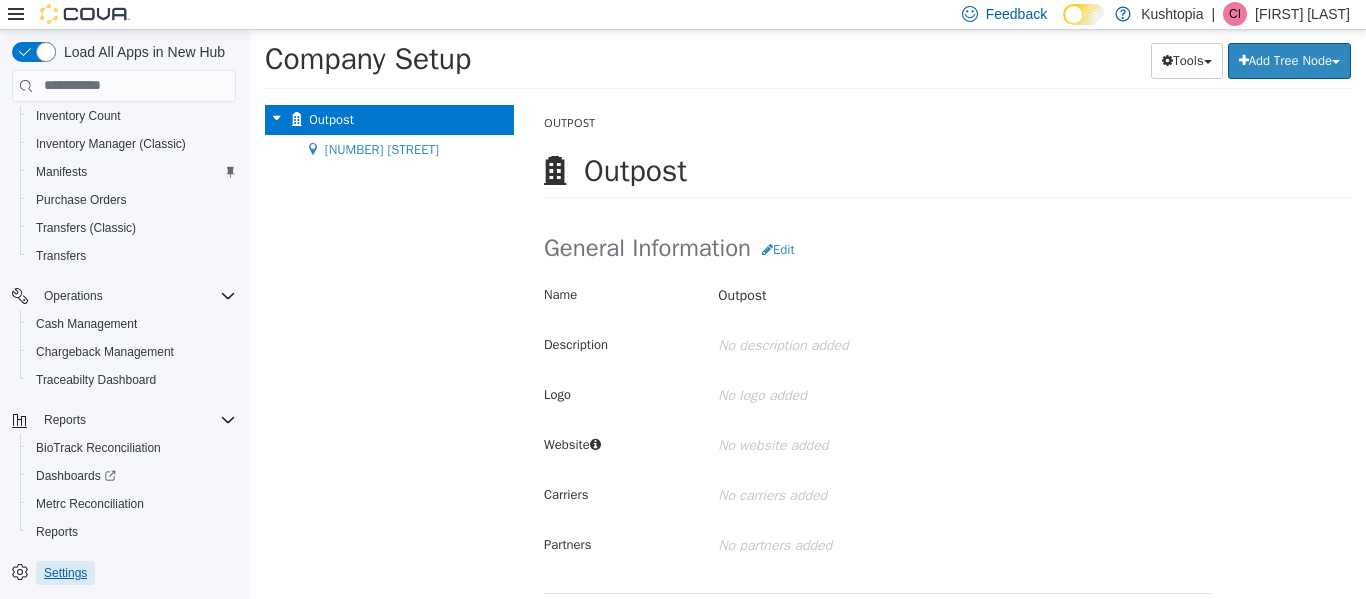 click on "Settings" at bounding box center [65, 573] 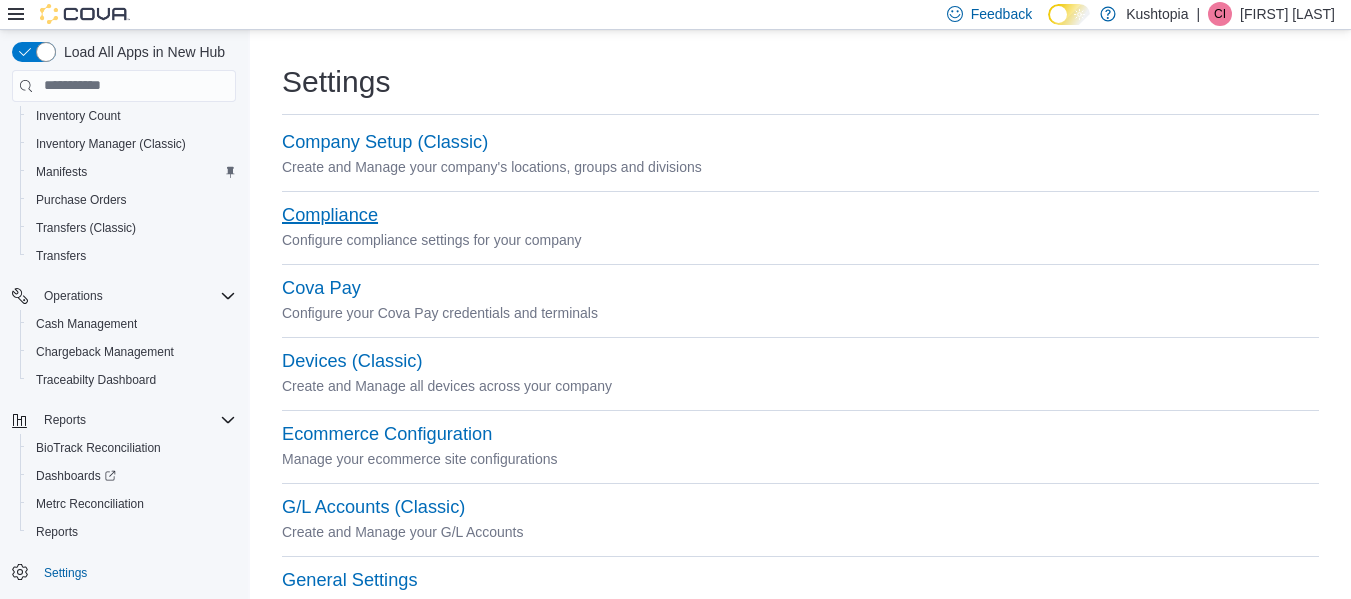 click on "Compliance" at bounding box center [330, 215] 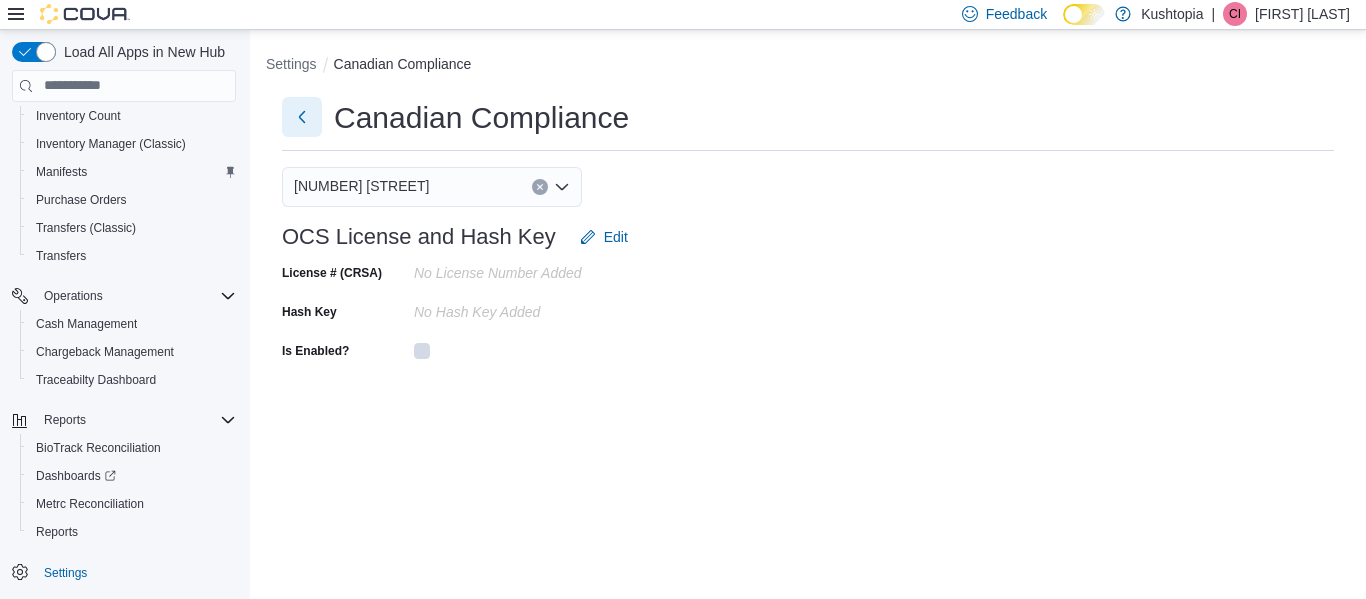 click at bounding box center [302, 117] 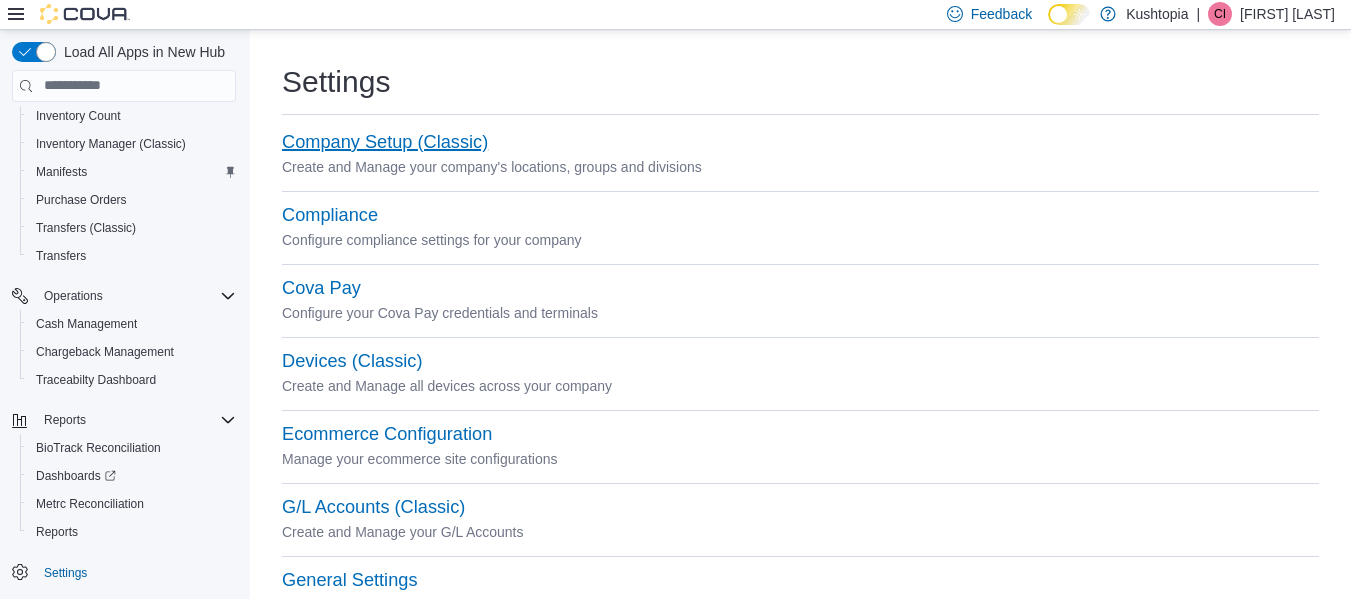 click on "Company Setup (Classic)" at bounding box center (385, 142) 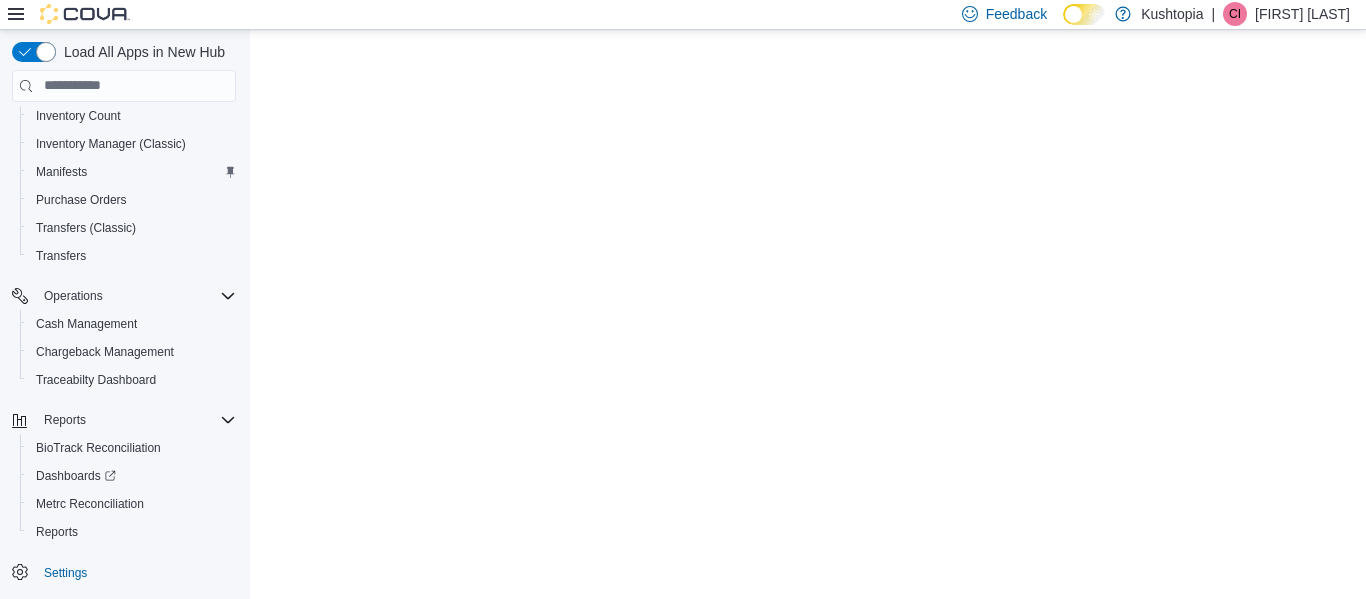 scroll, scrollTop: 0, scrollLeft: 0, axis: both 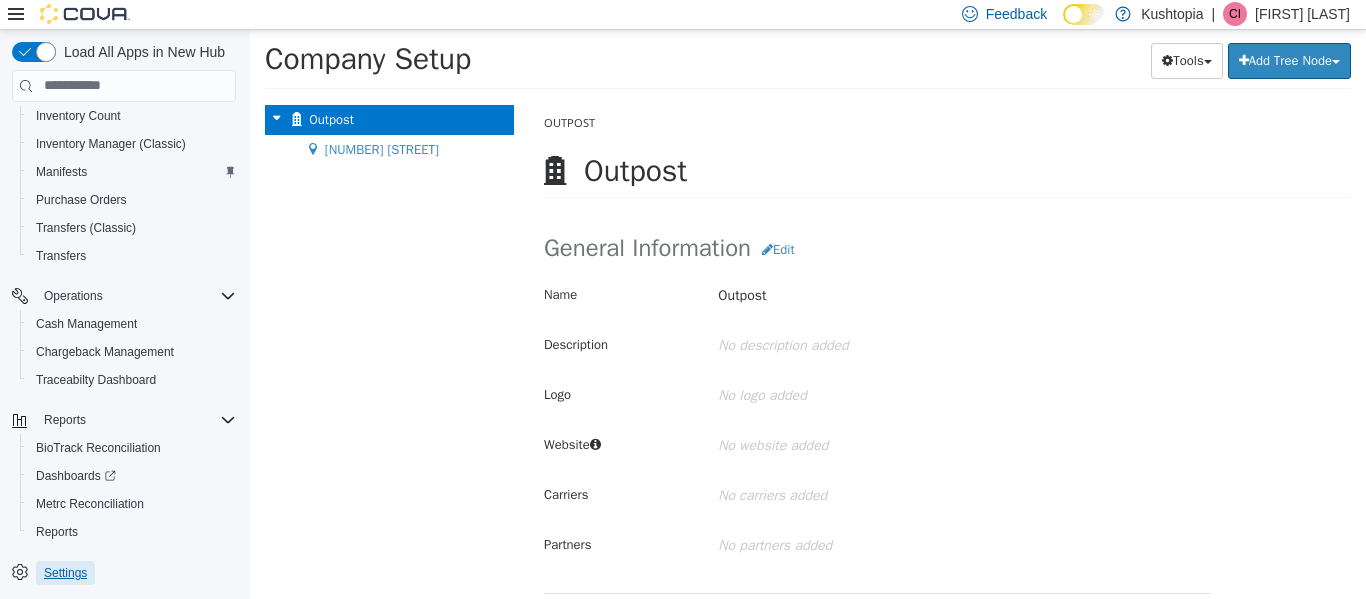 click on "Settings" at bounding box center [65, 573] 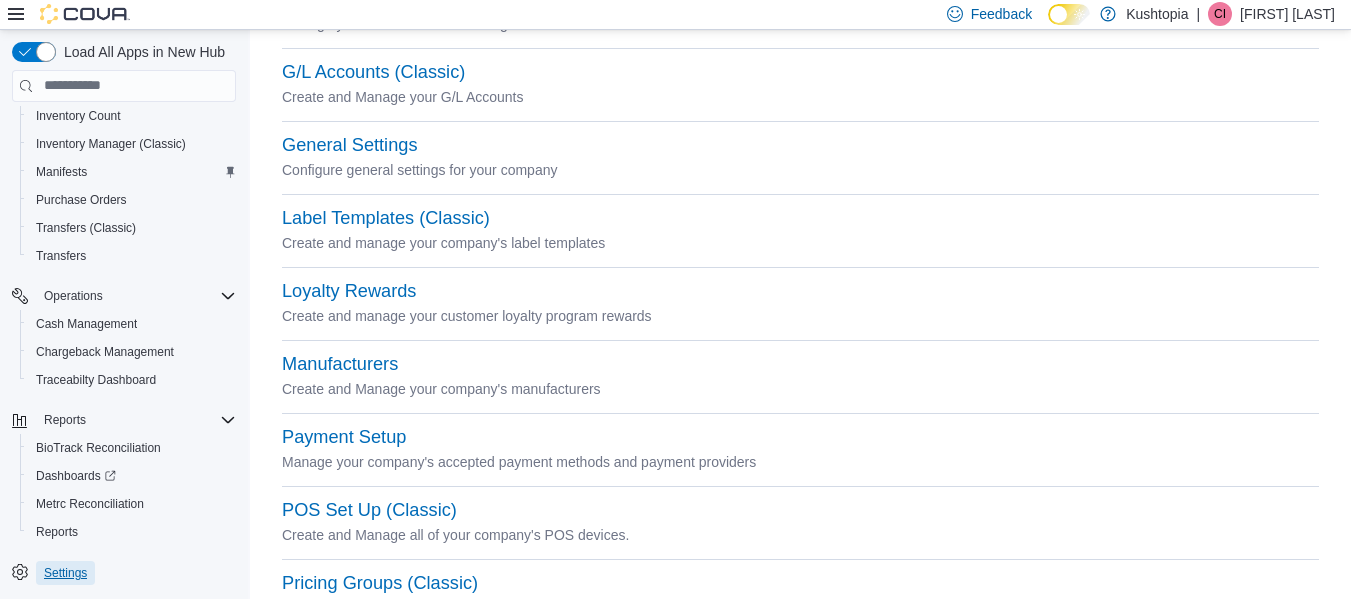 scroll, scrollTop: 400, scrollLeft: 0, axis: vertical 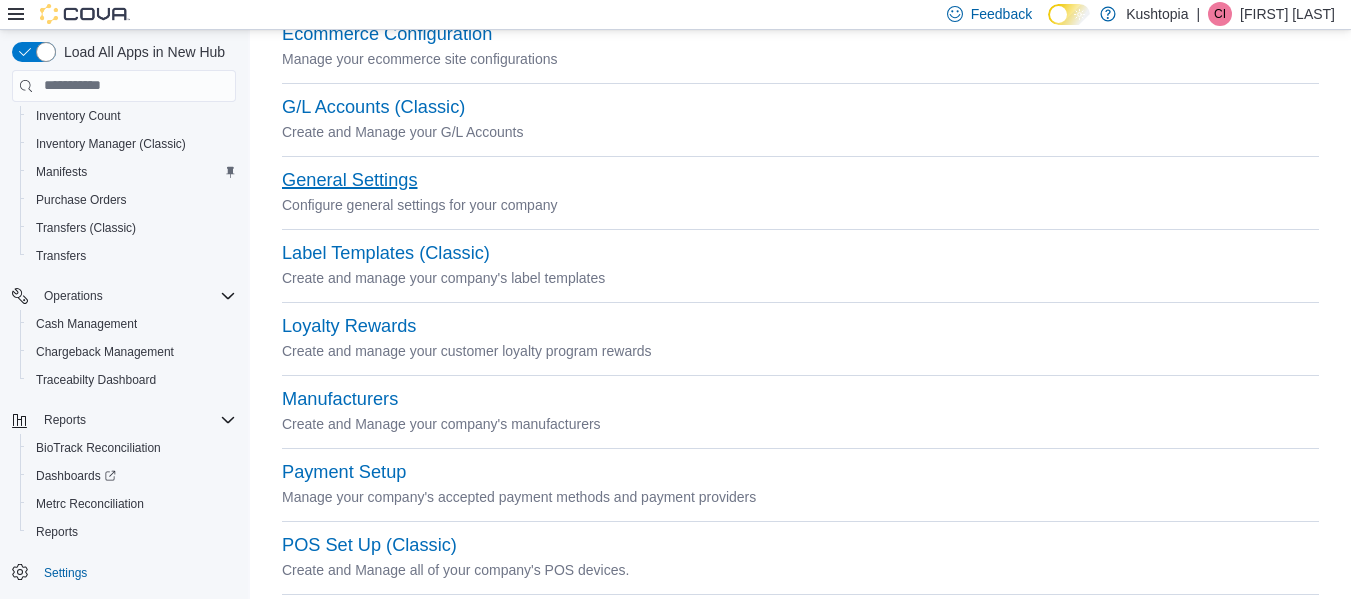 click on "General Settings" at bounding box center (349, 180) 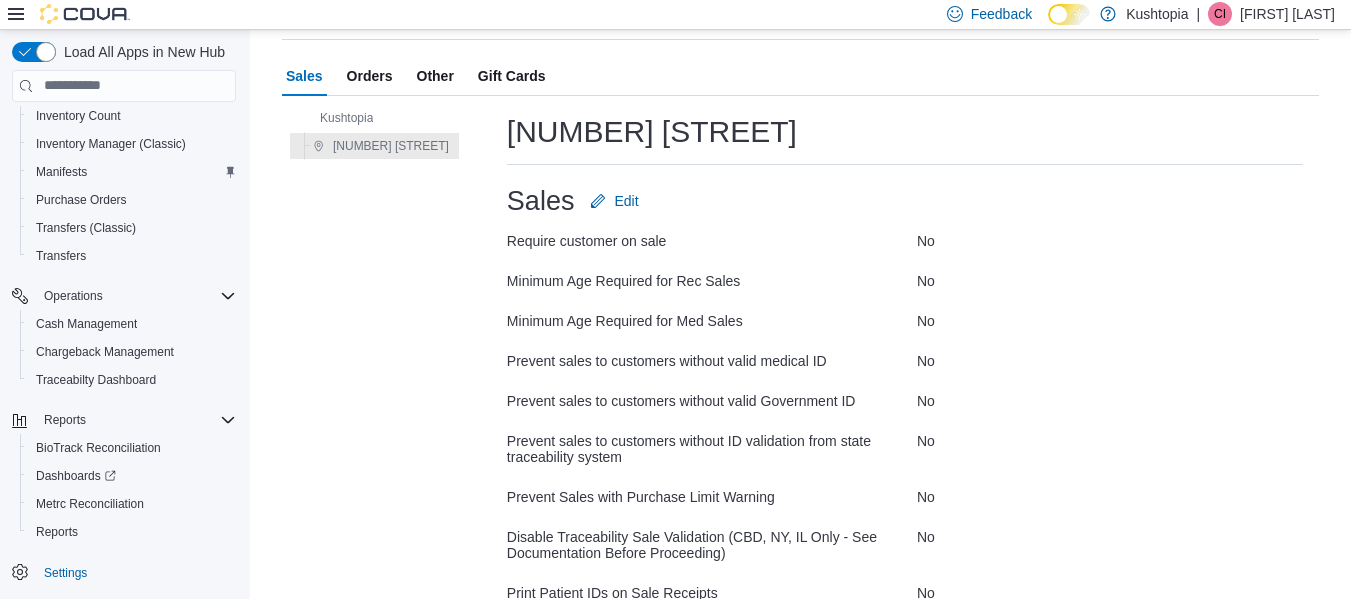 scroll, scrollTop: 0, scrollLeft: 0, axis: both 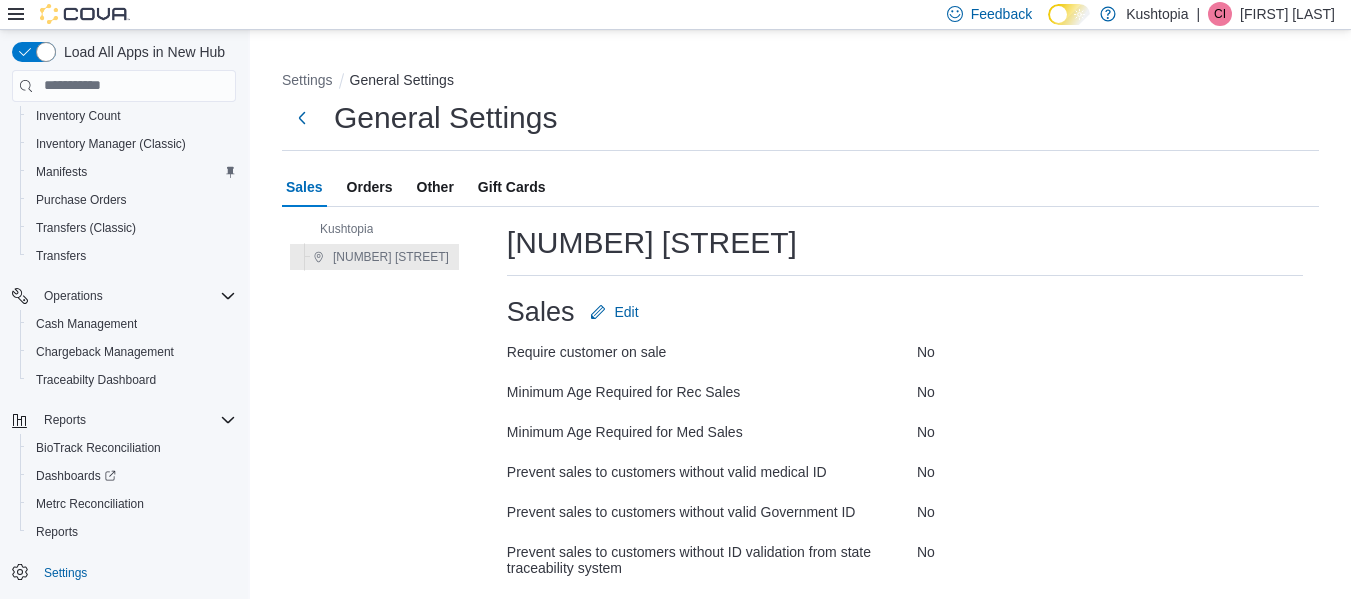 click on "Orders" at bounding box center (370, 187) 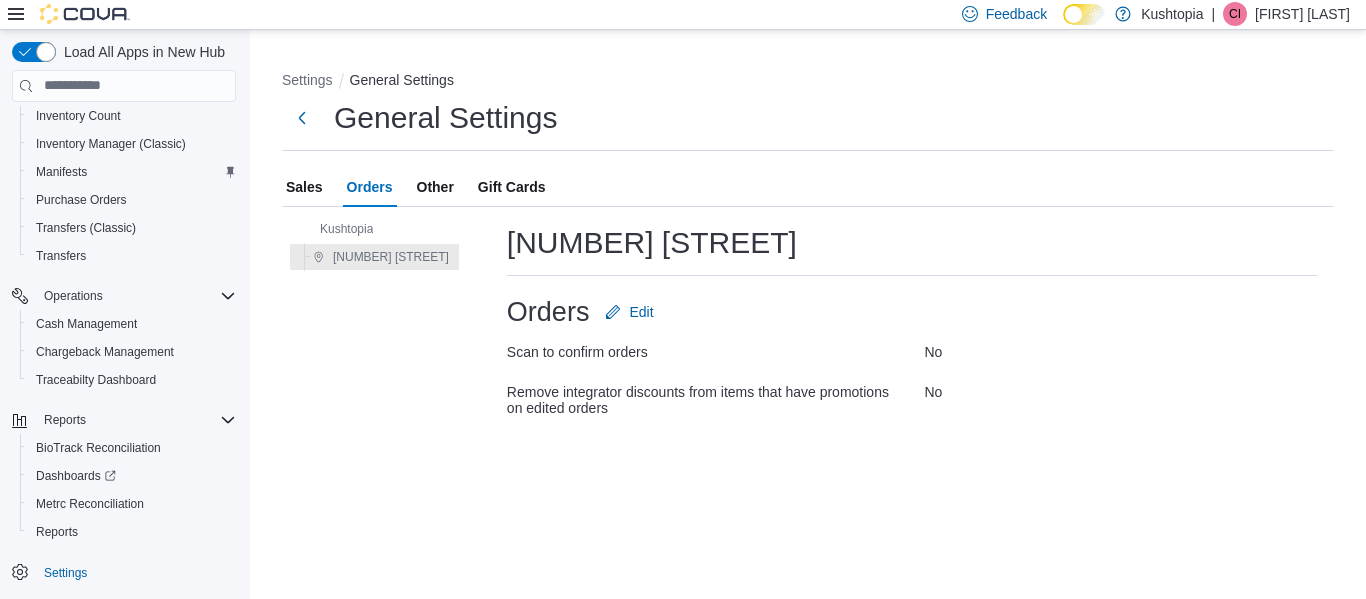 click on "Other" at bounding box center [435, 187] 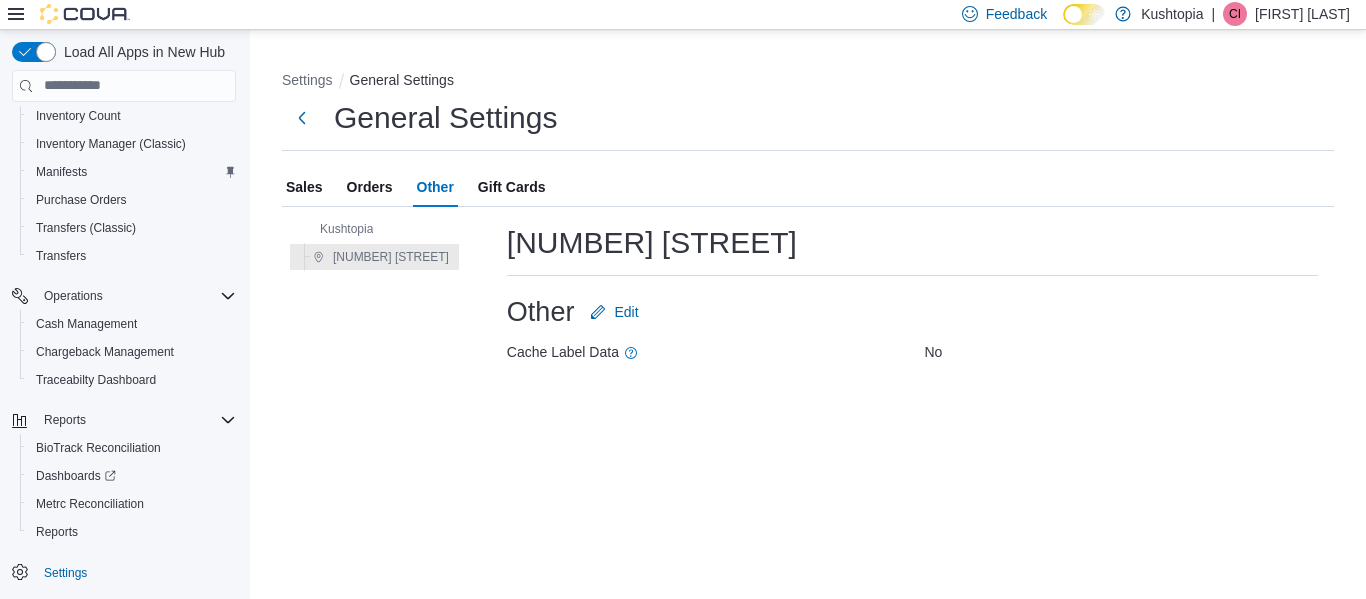 click on "Gift Cards" at bounding box center (512, 187) 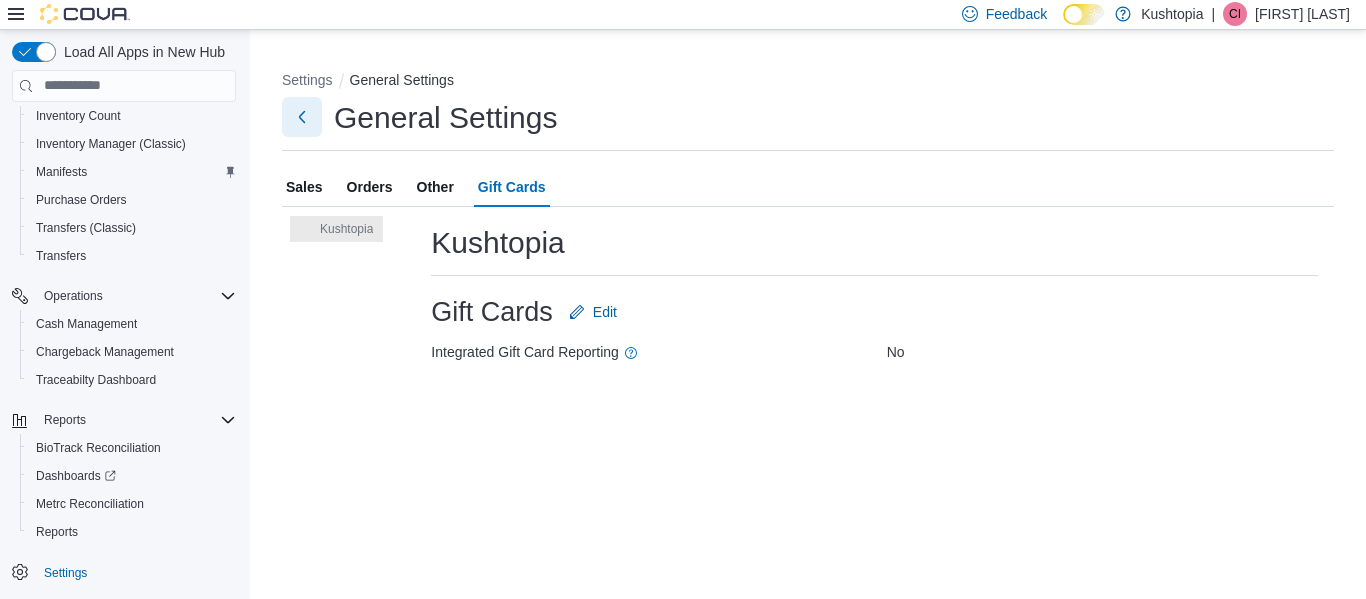click at bounding box center (302, 117) 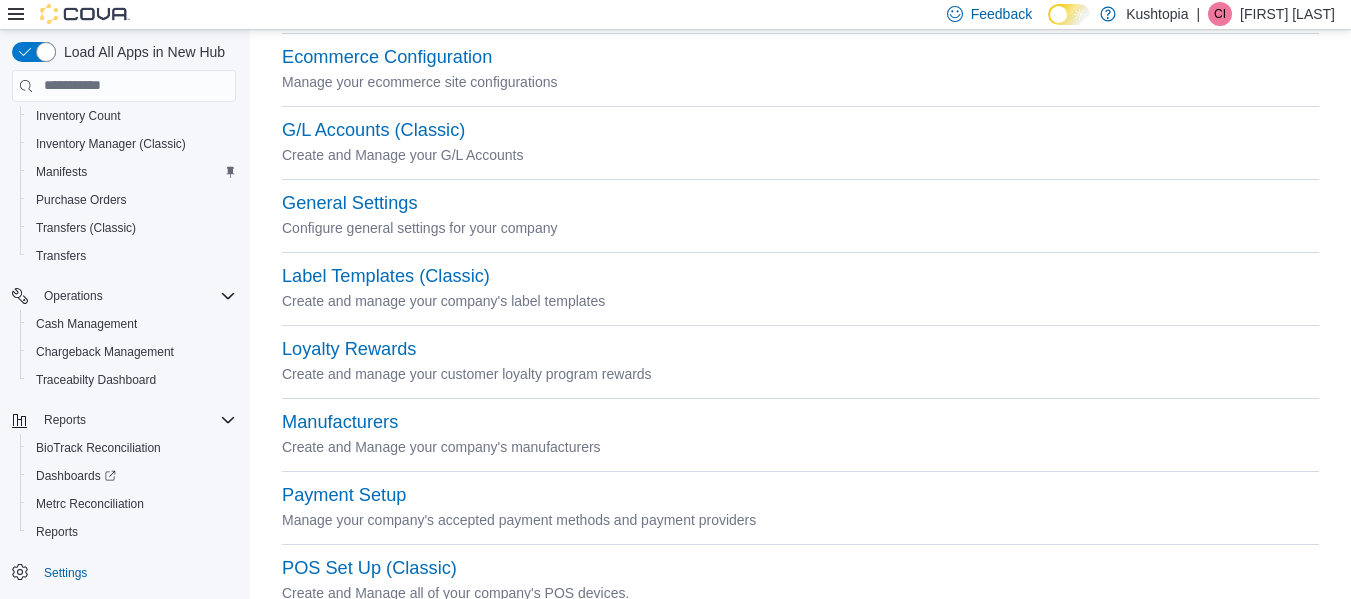 scroll, scrollTop: 400, scrollLeft: 0, axis: vertical 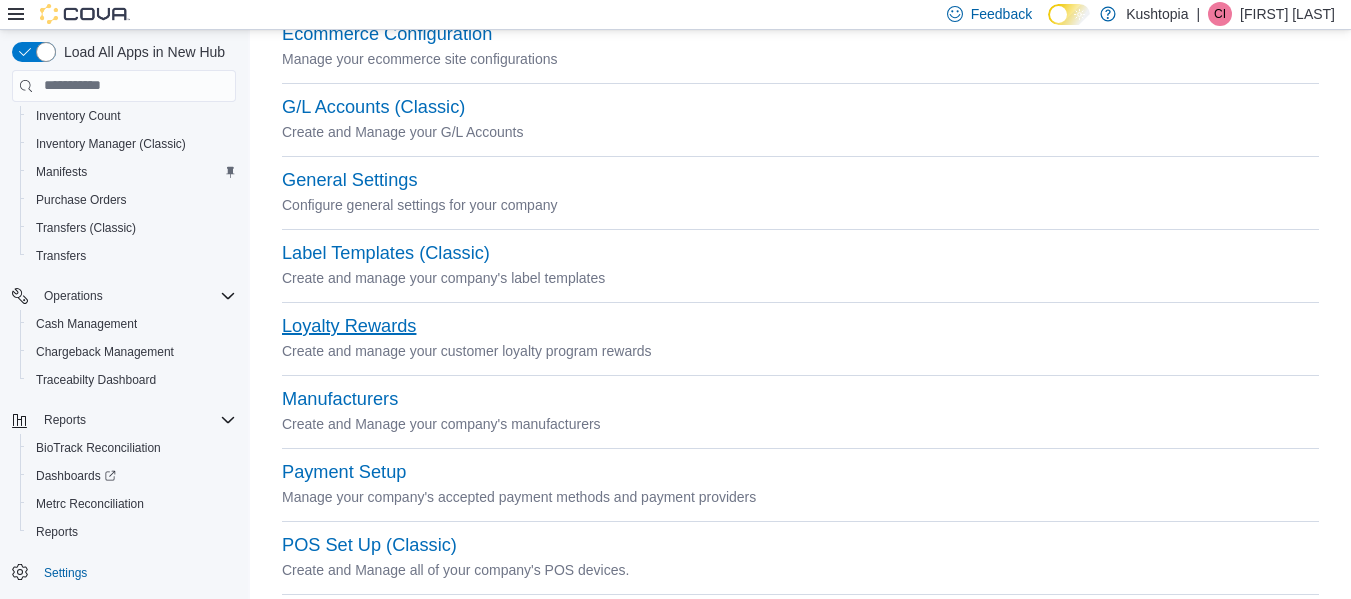 click on "Loyalty Rewards" at bounding box center (349, 326) 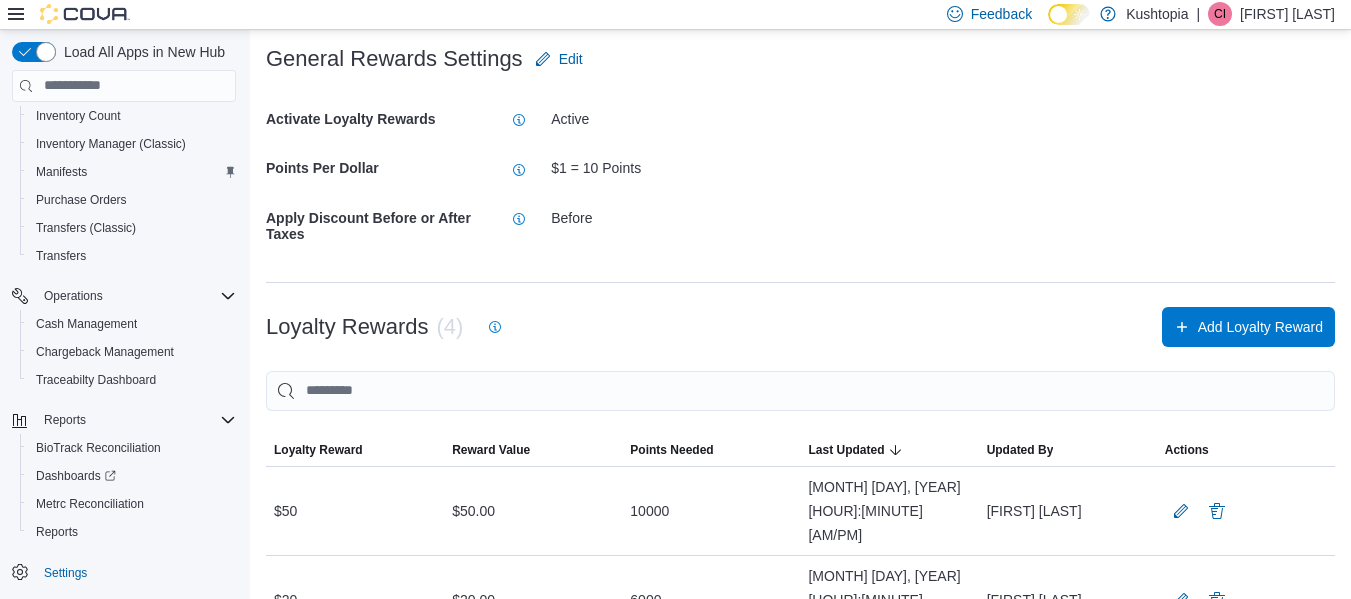 scroll, scrollTop: 0, scrollLeft: 0, axis: both 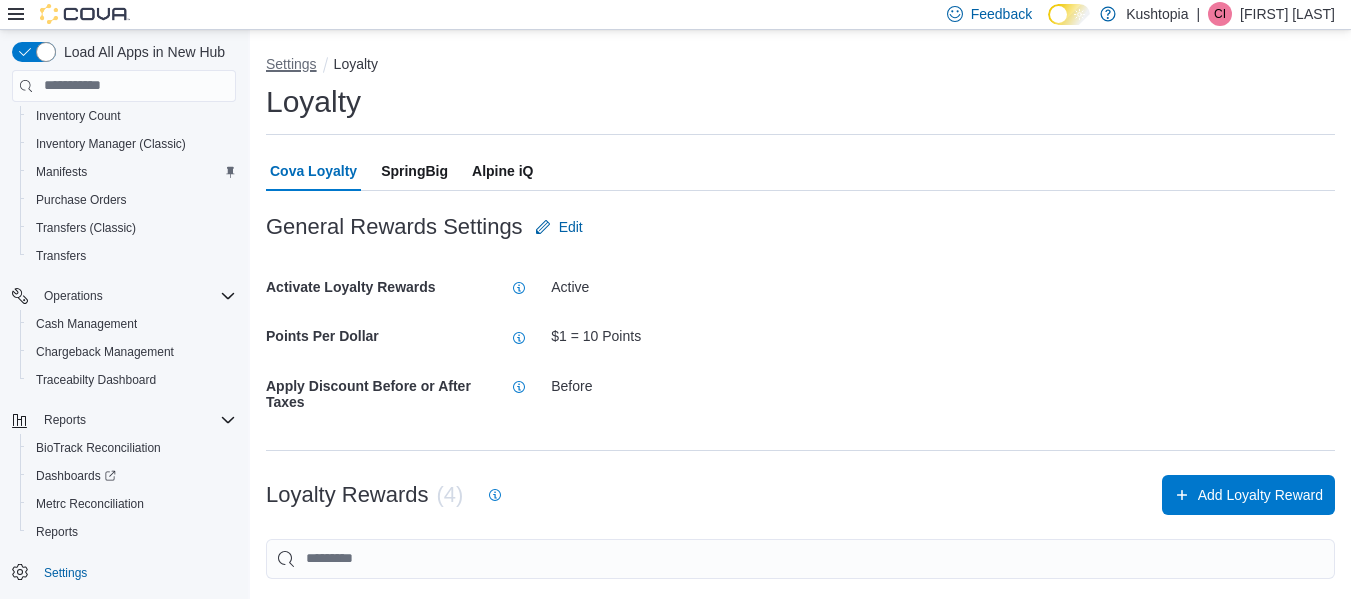 click on "Settings" at bounding box center (291, 64) 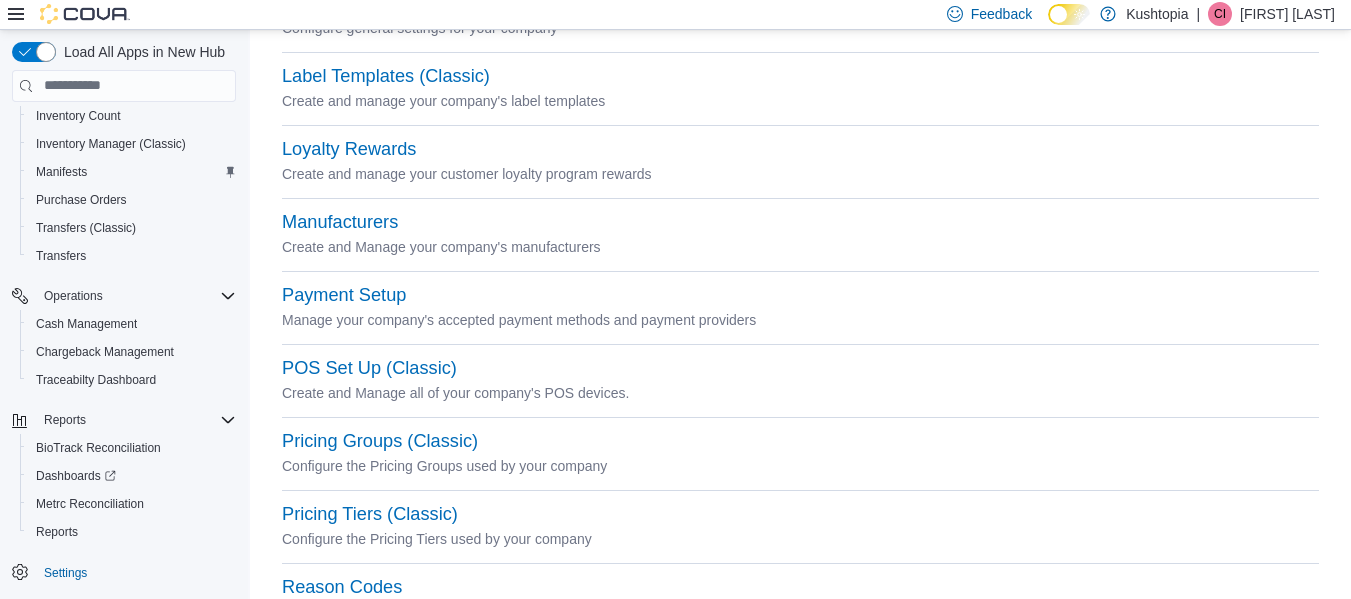 scroll, scrollTop: 600, scrollLeft: 0, axis: vertical 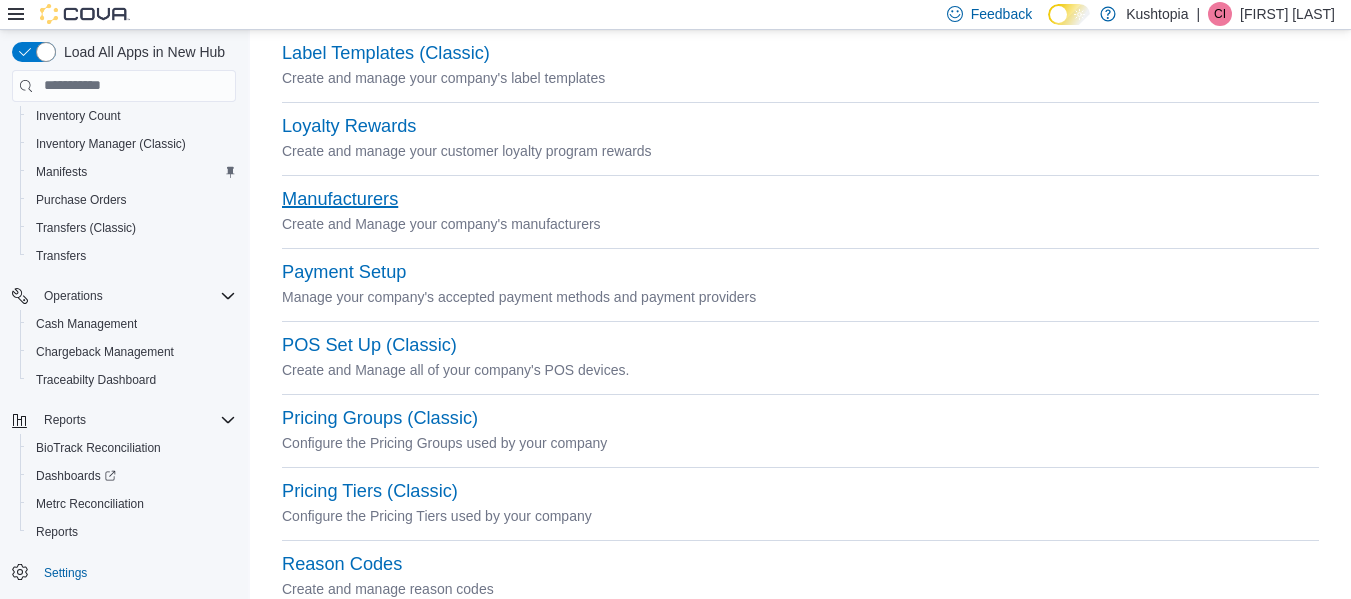 click on "Manufacturers" at bounding box center [340, 199] 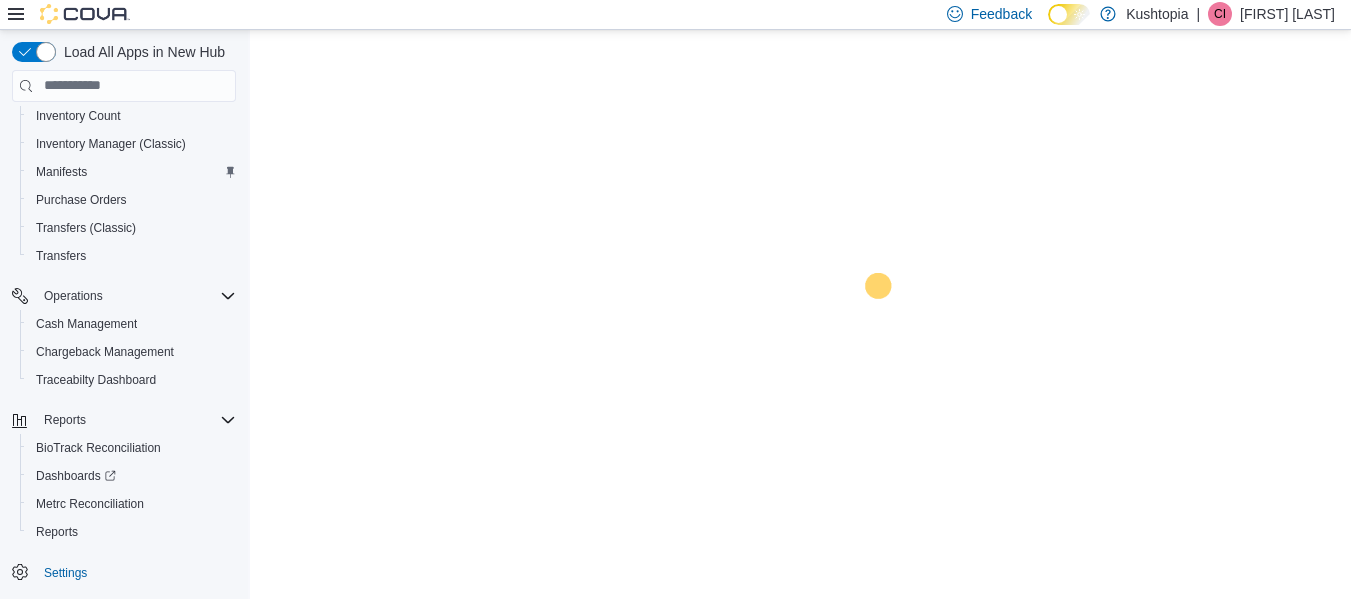 scroll, scrollTop: 0, scrollLeft: 0, axis: both 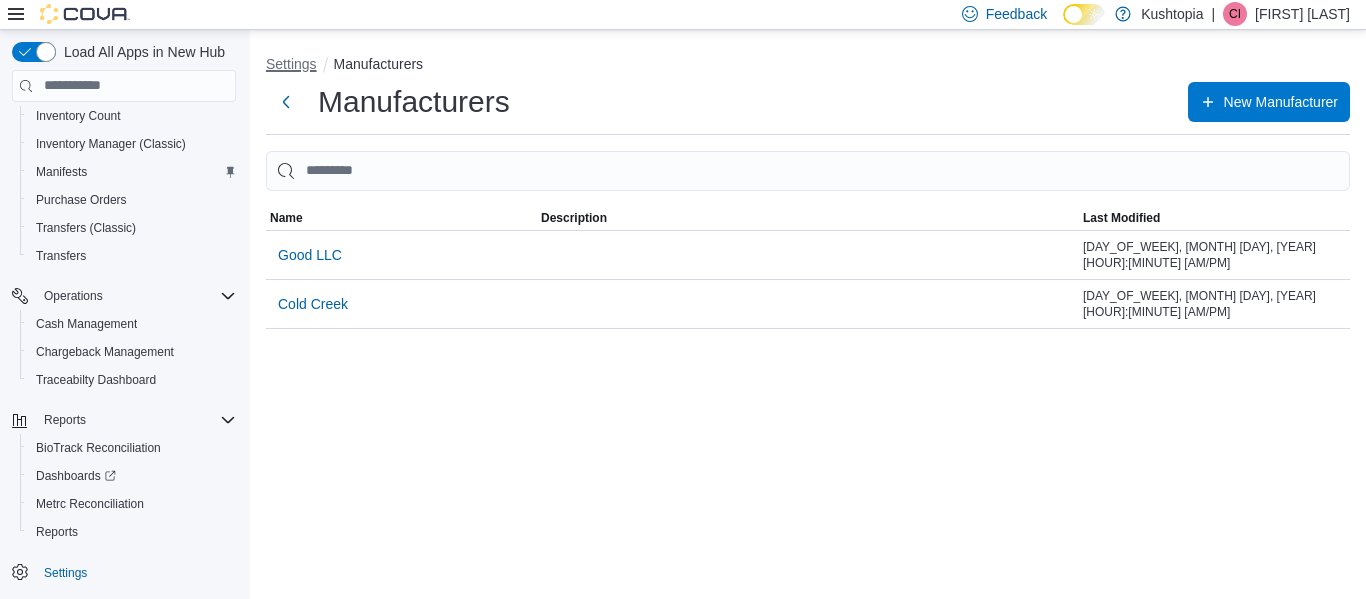 click on "Settings" at bounding box center [291, 64] 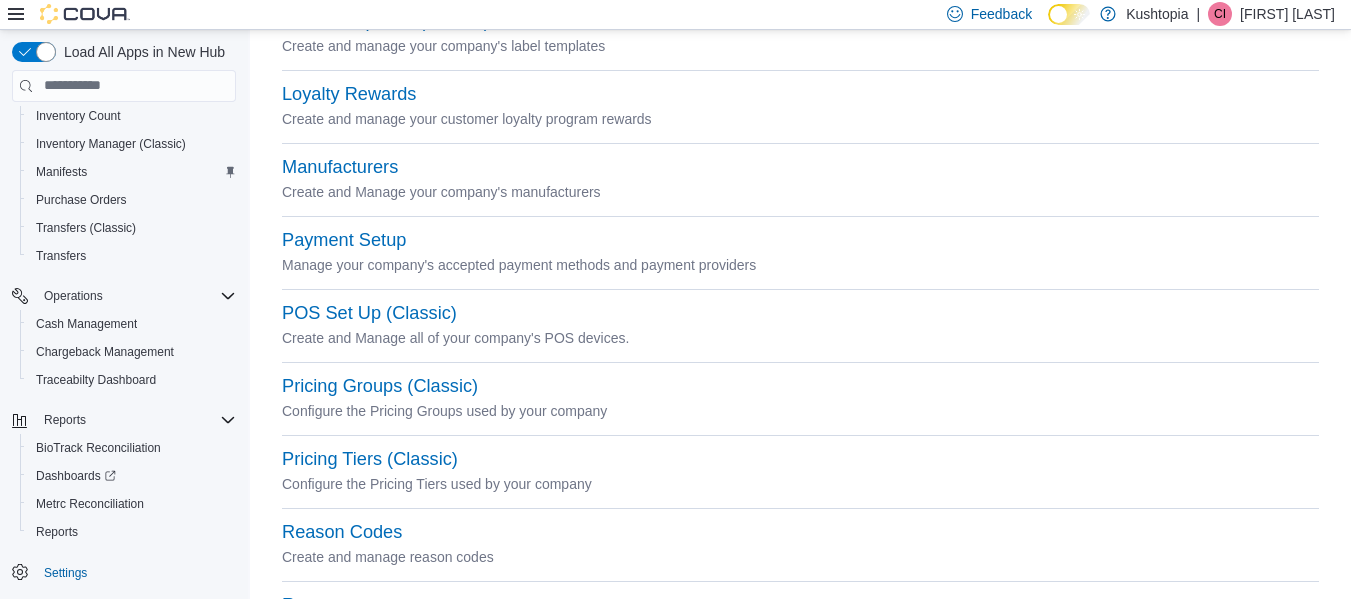 scroll, scrollTop: 700, scrollLeft: 0, axis: vertical 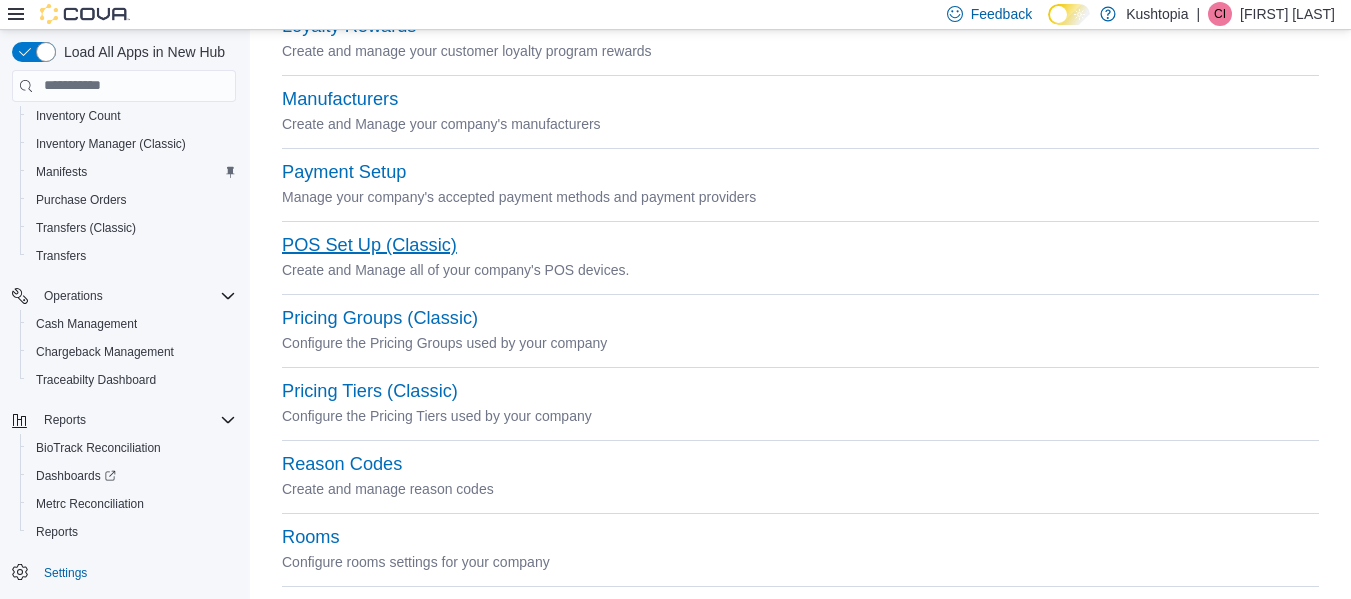 click on "POS Set Up (Classic)" at bounding box center (369, 245) 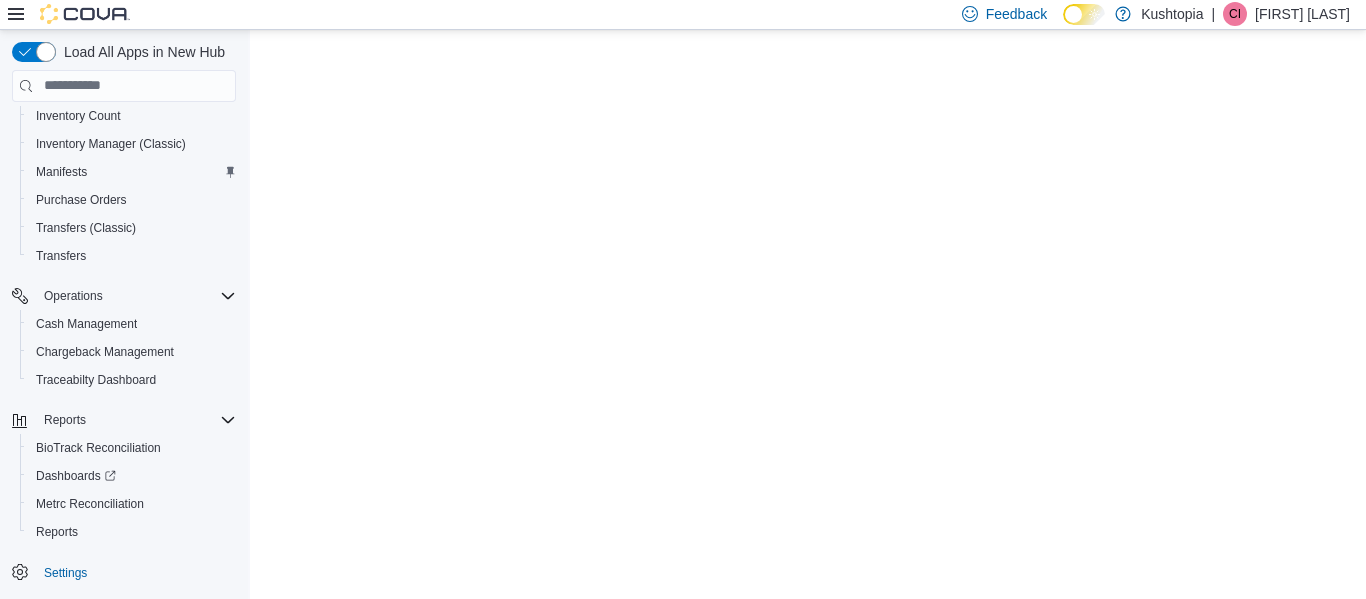 scroll, scrollTop: 0, scrollLeft: 0, axis: both 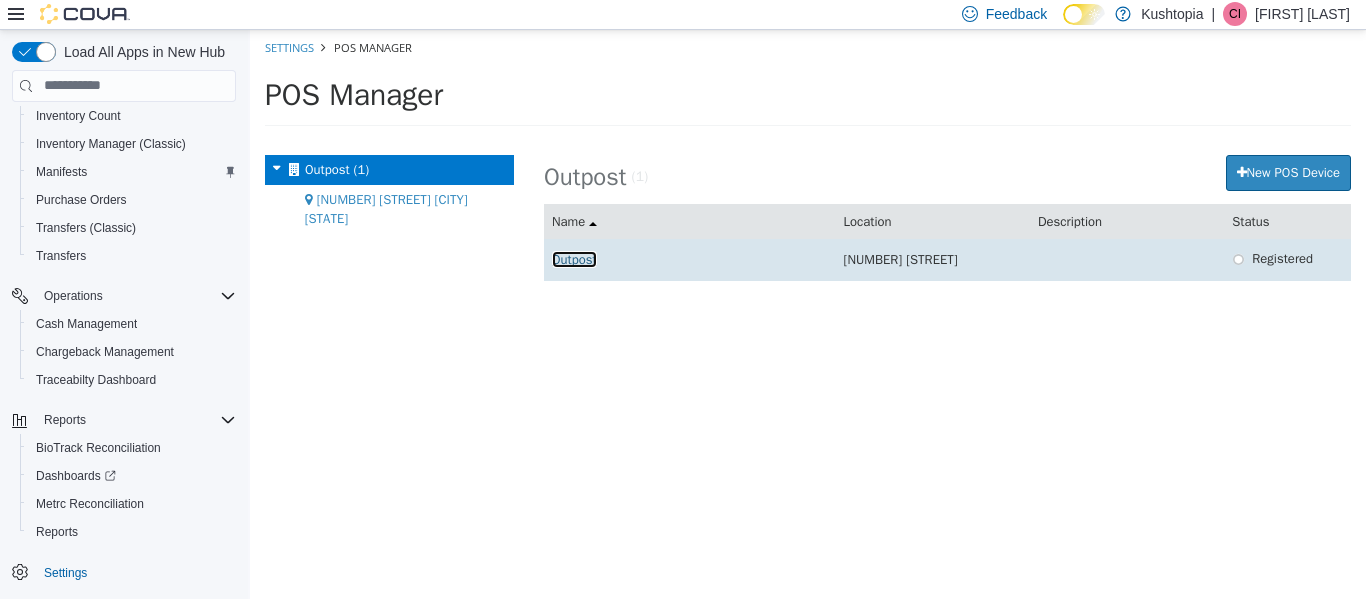 click on "Outpost" at bounding box center [574, 258] 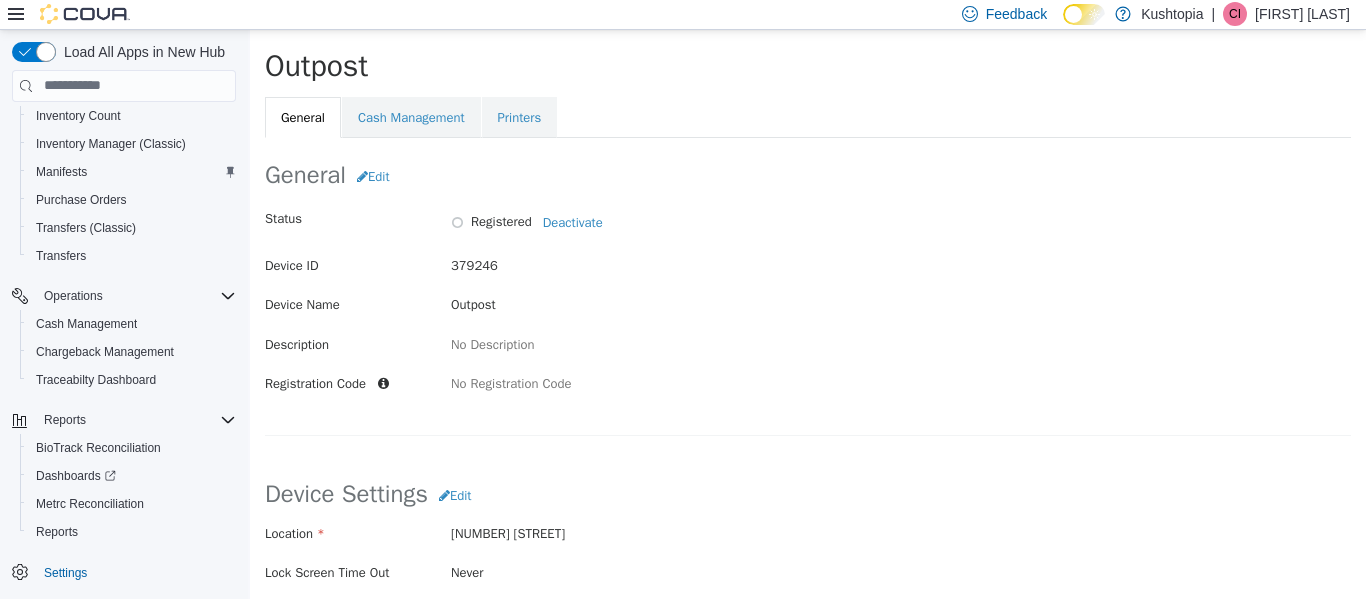 scroll, scrollTop: 0, scrollLeft: 0, axis: both 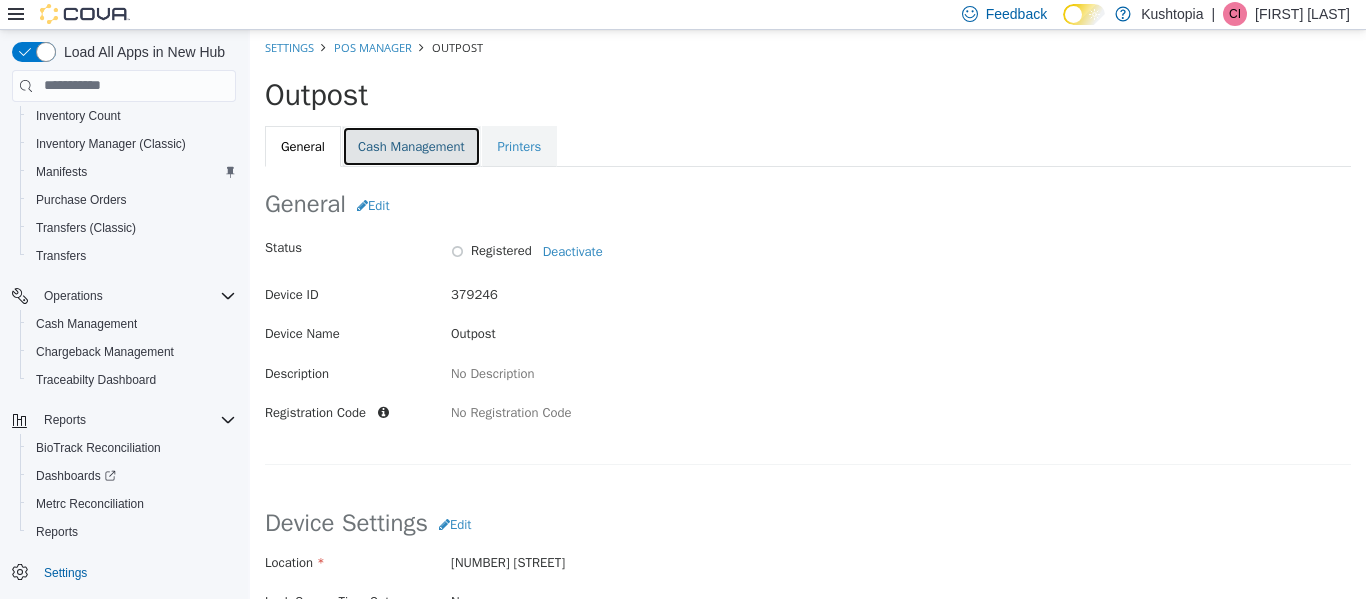 click on "Cash Management" at bounding box center [411, 146] 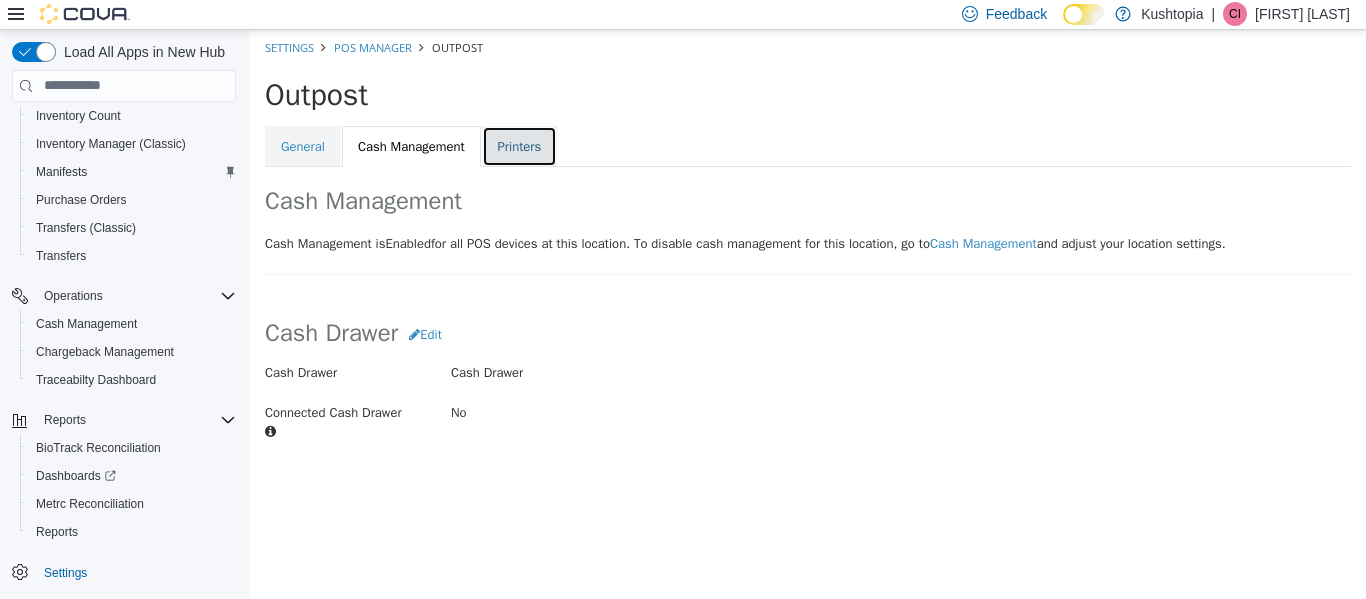 click on "Printers" at bounding box center [520, 146] 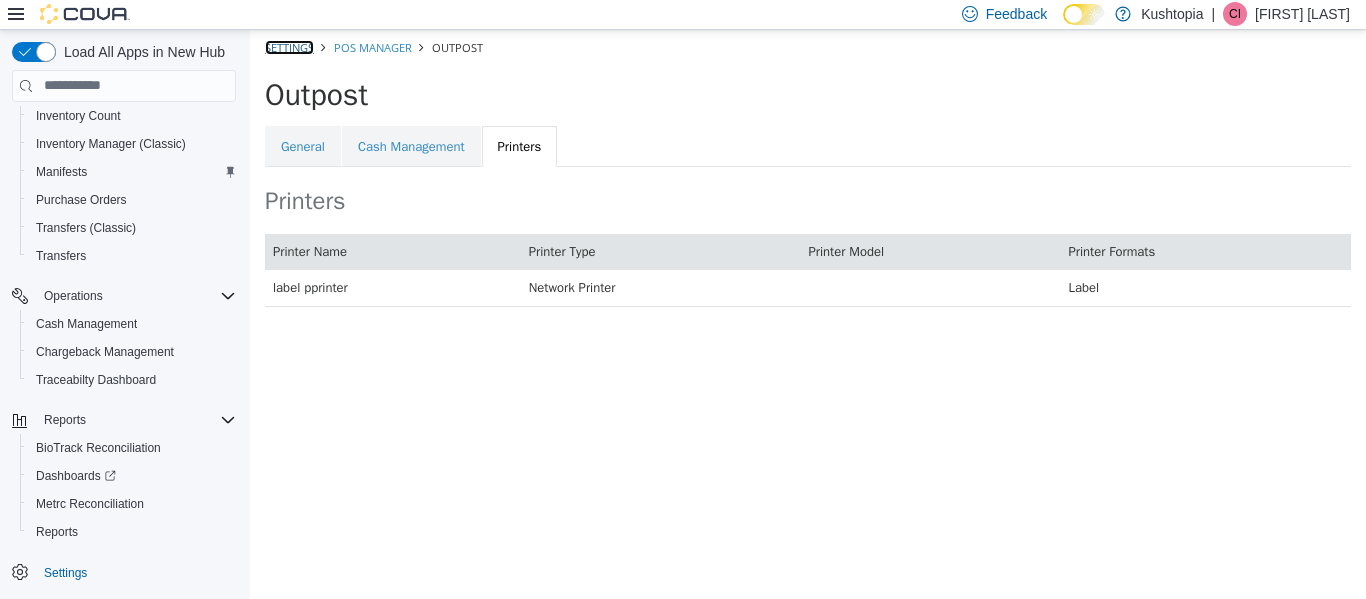 click on "Settings" at bounding box center [289, 46] 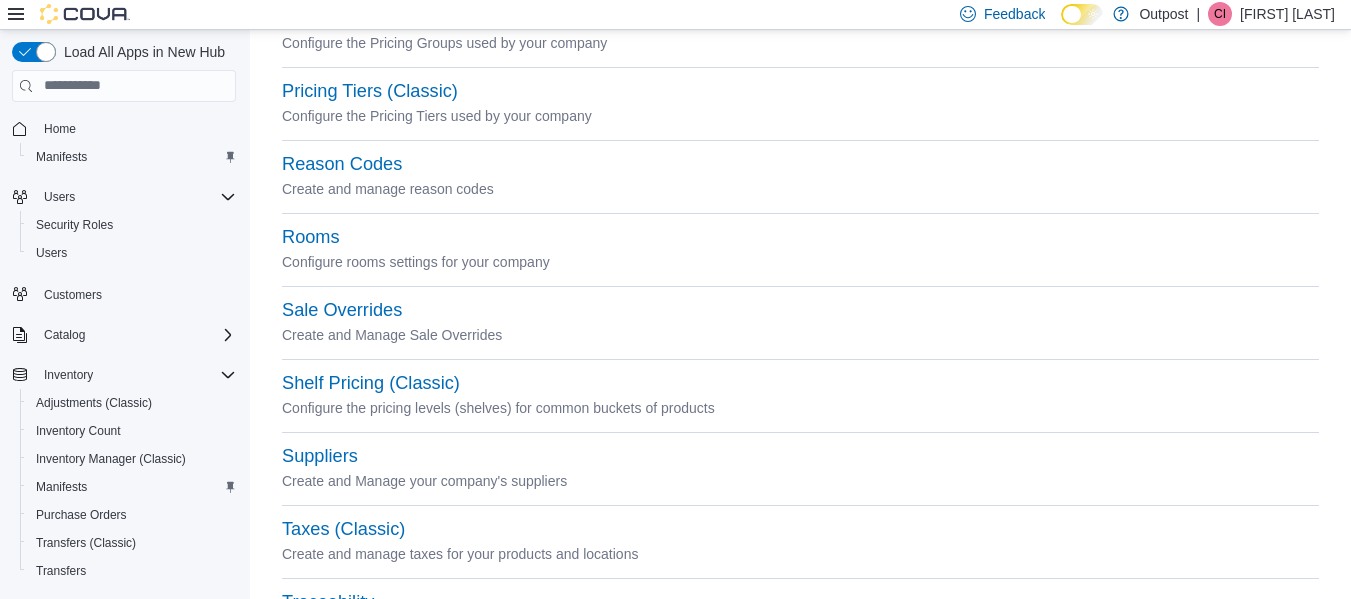 scroll, scrollTop: 1097, scrollLeft: 0, axis: vertical 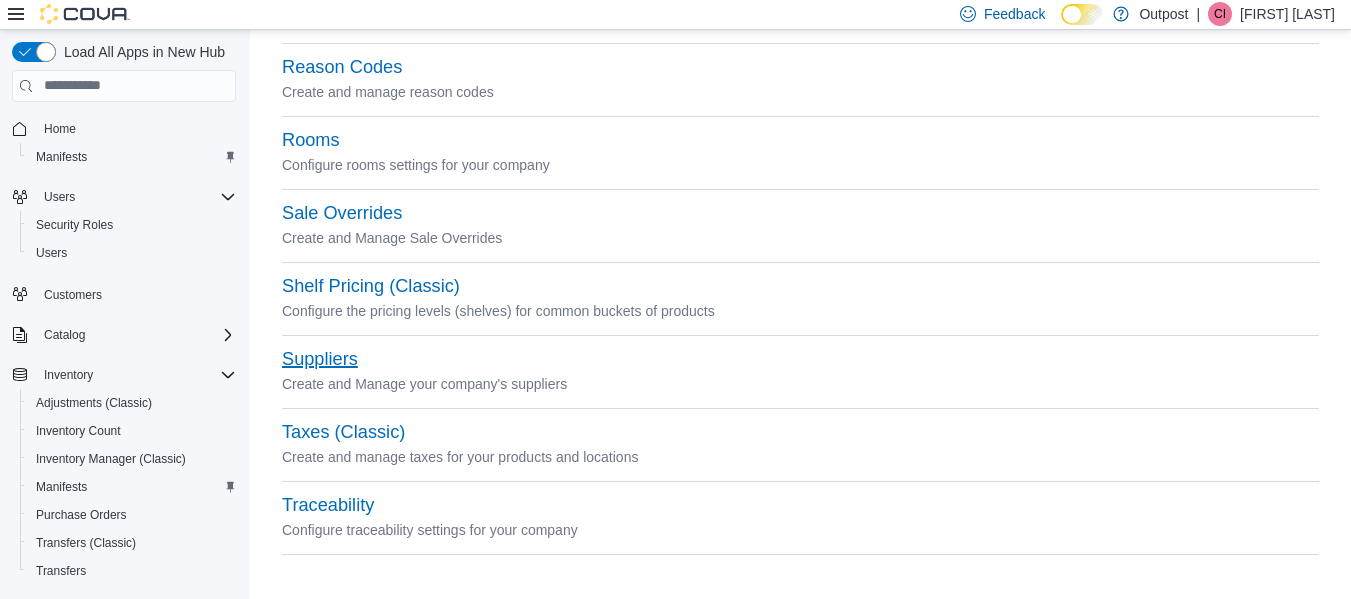 click on "Suppliers" at bounding box center (320, 359) 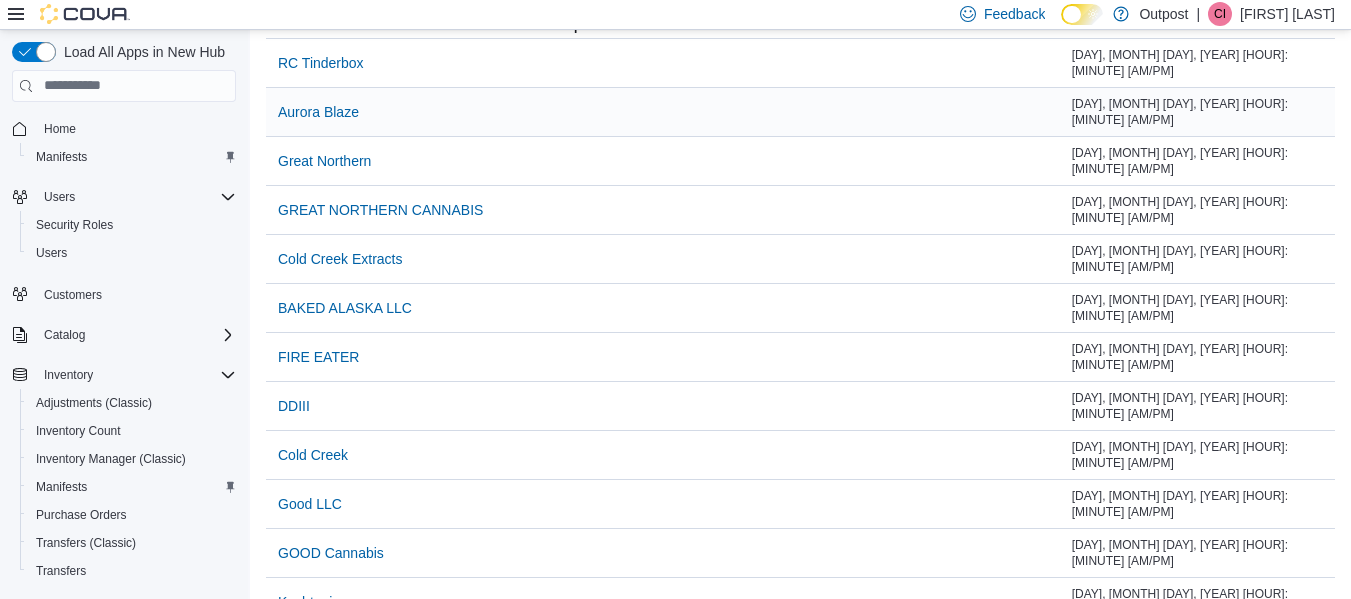 scroll, scrollTop: 200, scrollLeft: 0, axis: vertical 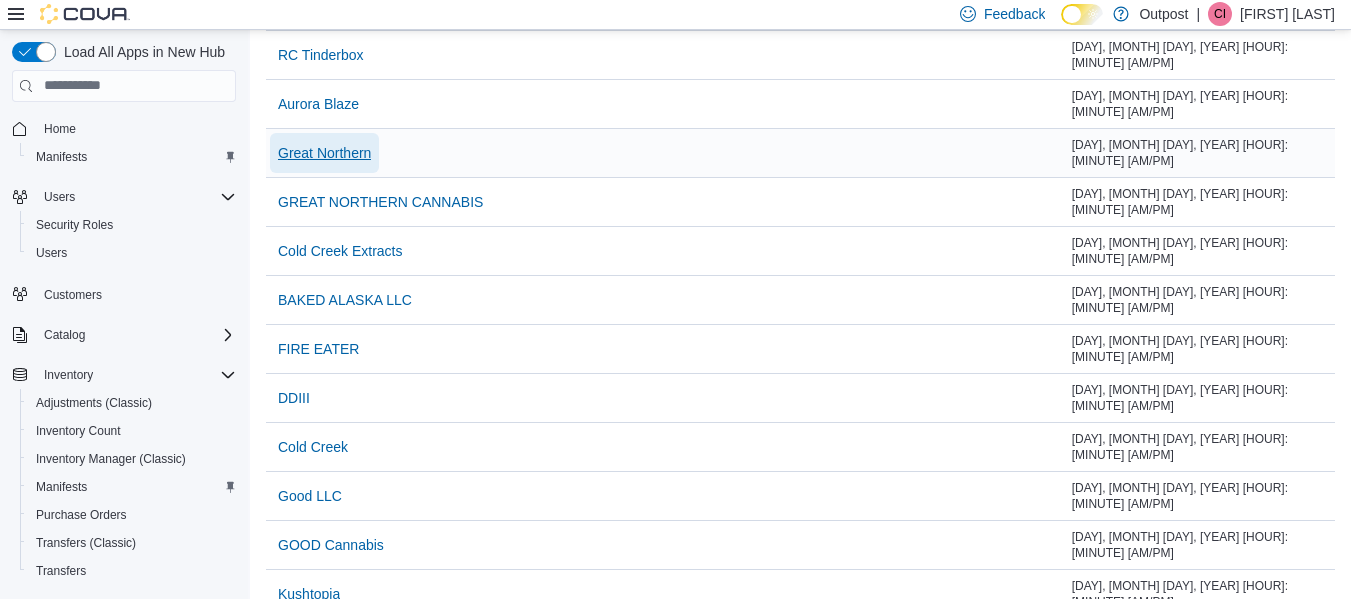 click on "Great Northern" at bounding box center [324, 153] 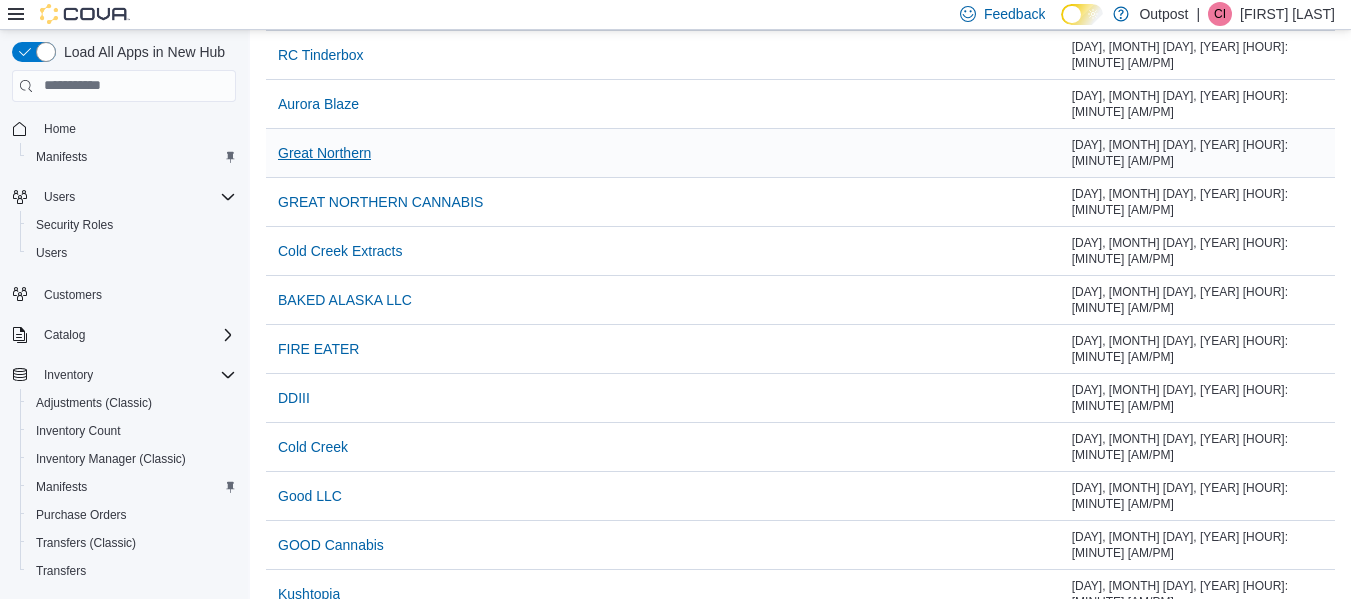 scroll, scrollTop: 0, scrollLeft: 0, axis: both 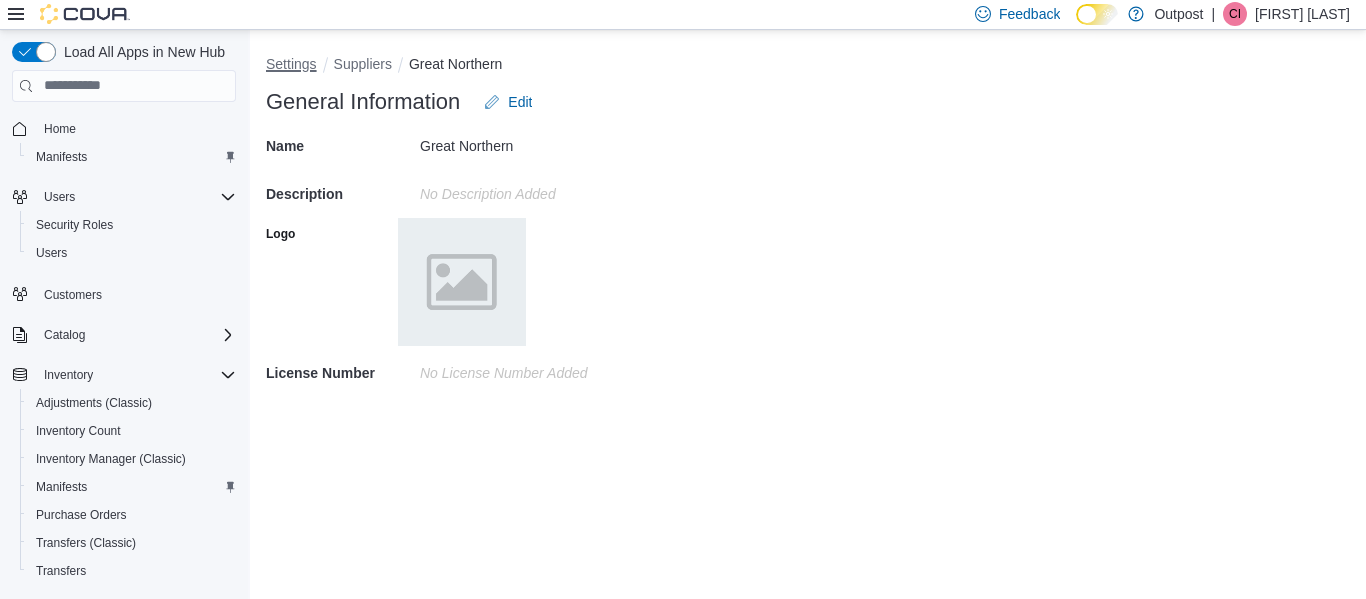 click on "Settings" at bounding box center [291, 64] 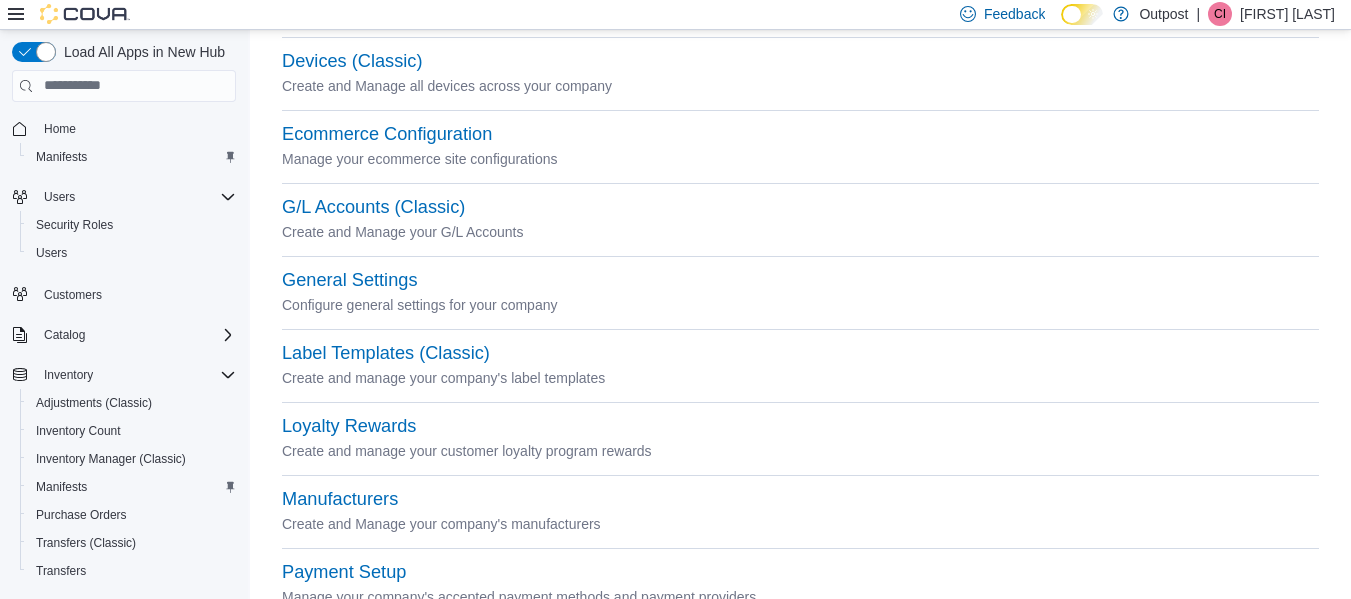 scroll, scrollTop: 0, scrollLeft: 0, axis: both 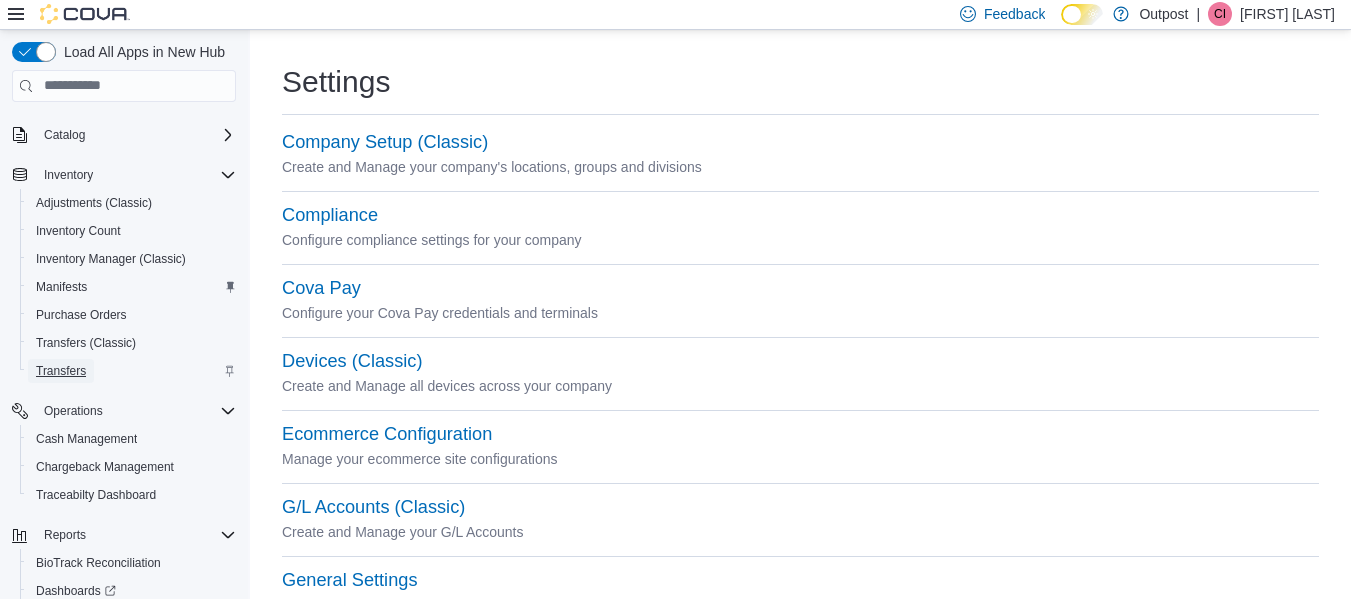 click on "Transfers" at bounding box center (61, 371) 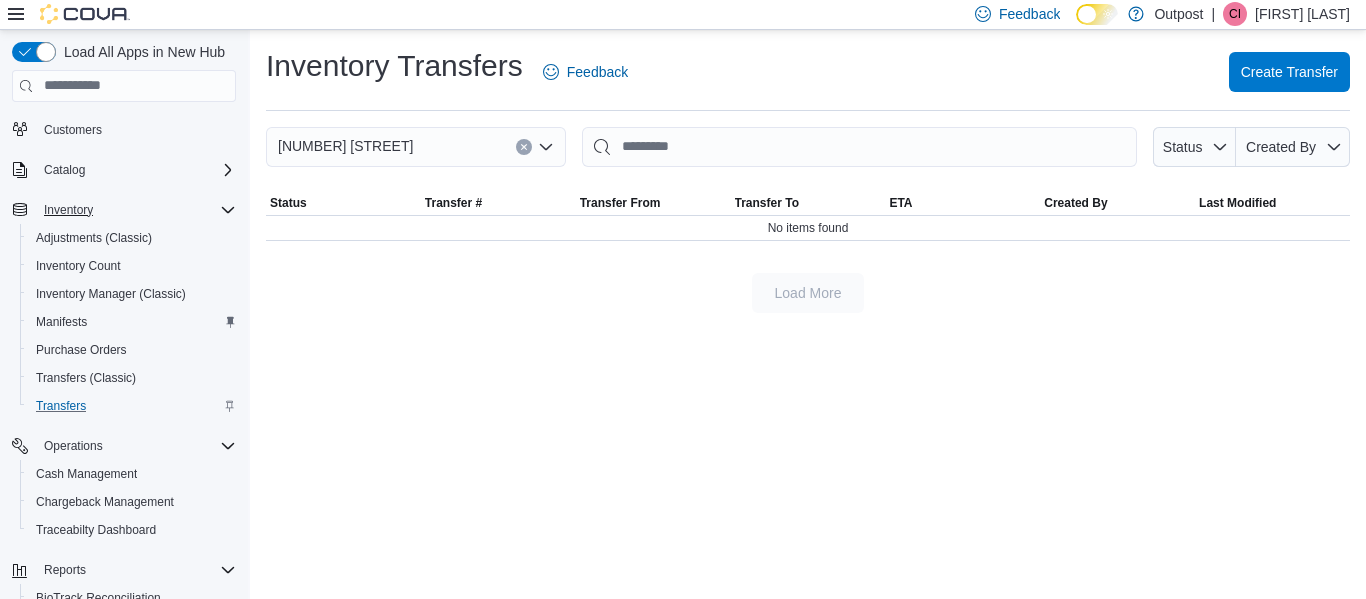 scroll, scrollTop: 200, scrollLeft: 0, axis: vertical 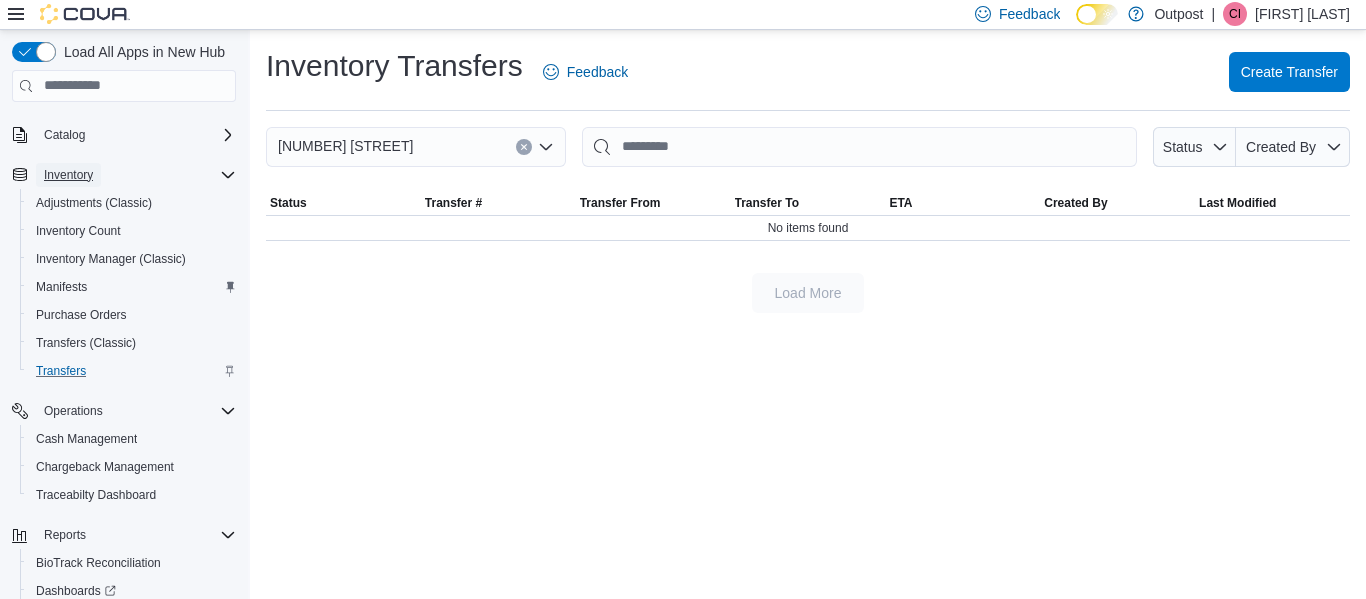 click on "Inventory" at bounding box center [68, 175] 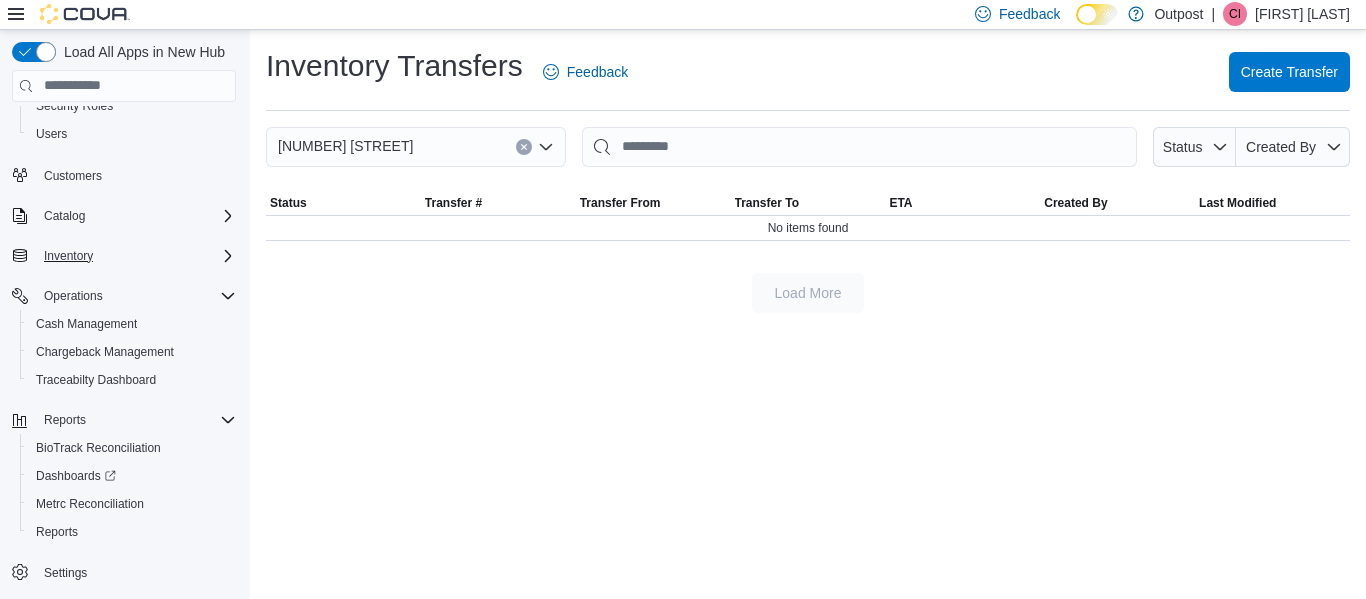 scroll, scrollTop: 119, scrollLeft: 0, axis: vertical 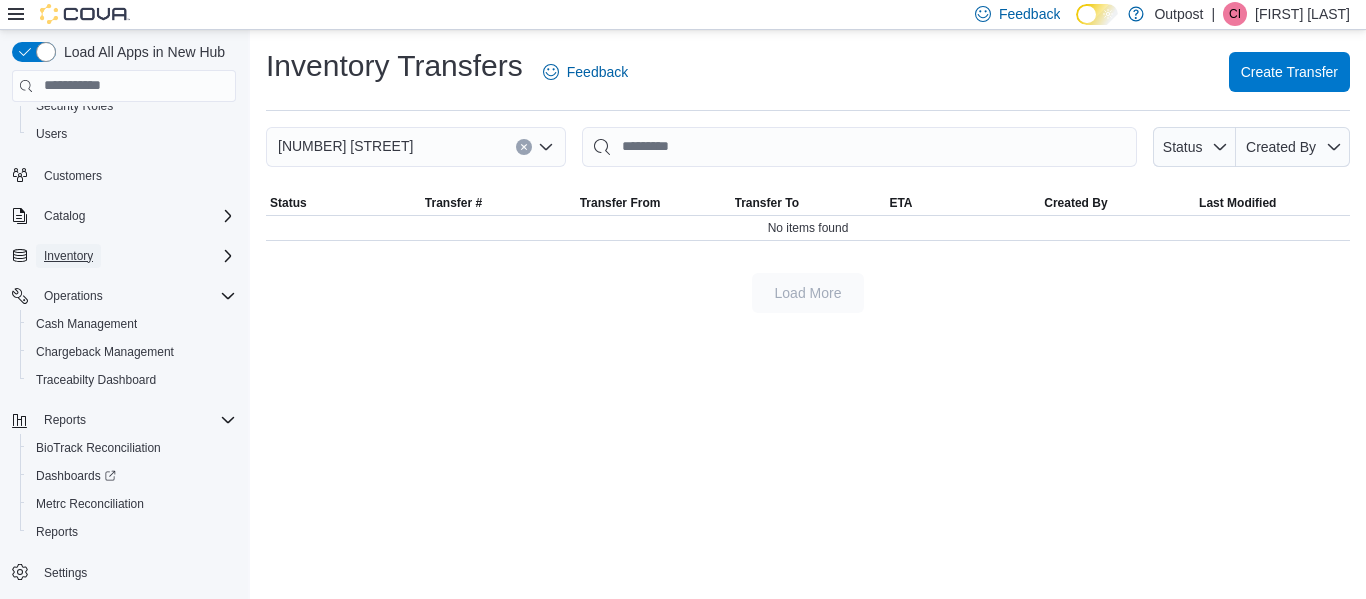 click on "Inventory" at bounding box center (68, 256) 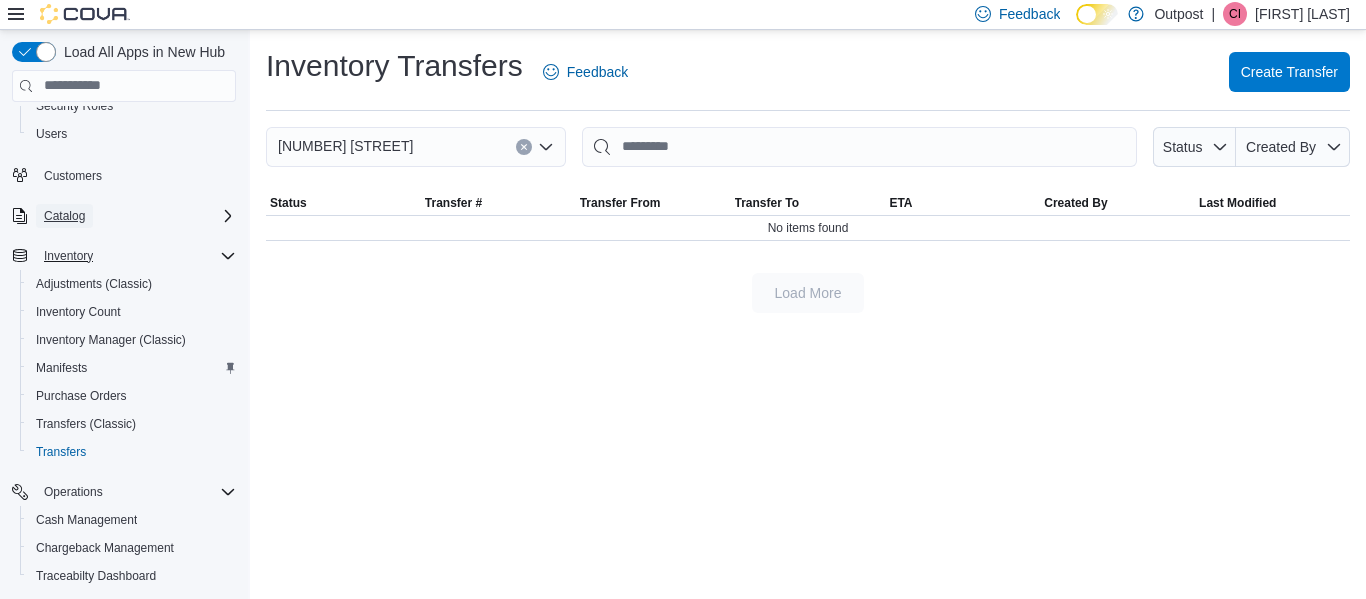 click on "Catalog" at bounding box center [64, 216] 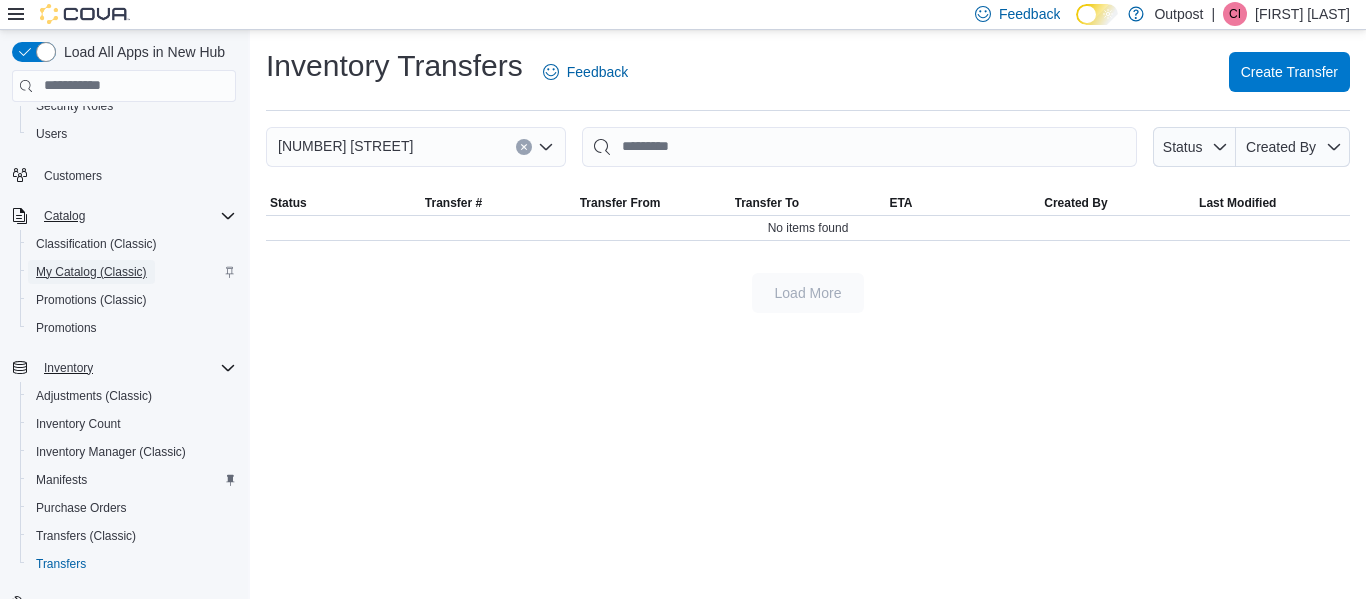 click on "My Catalog (Classic)" at bounding box center (91, 272) 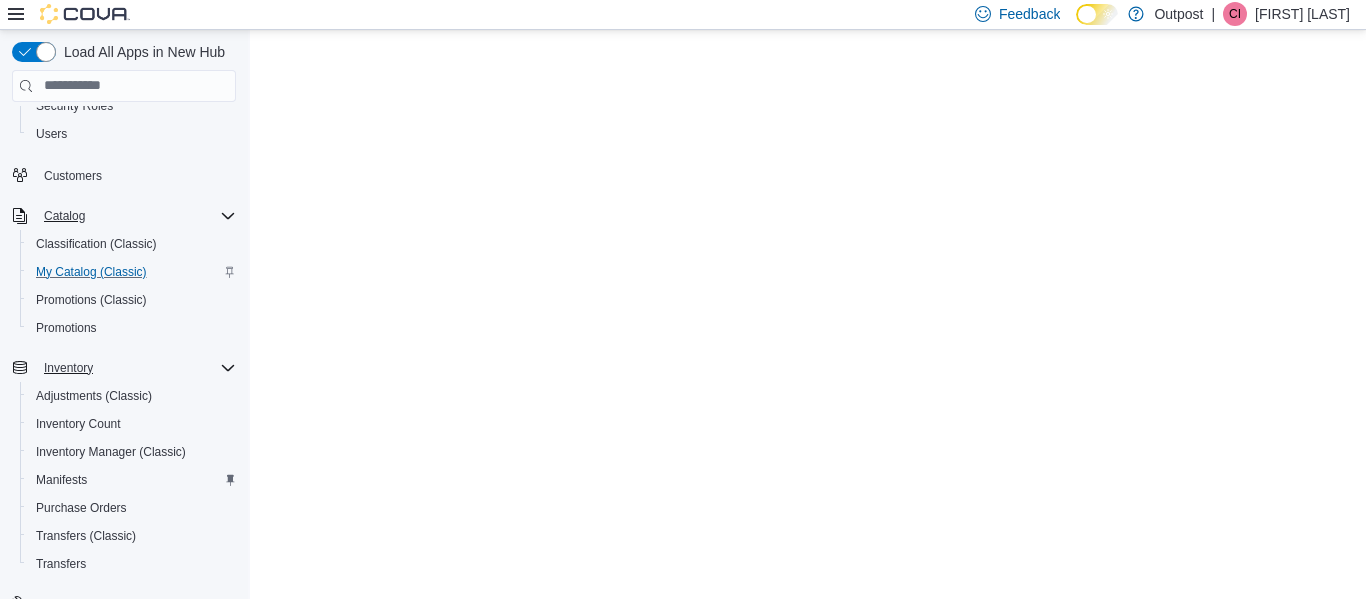 scroll, scrollTop: 0, scrollLeft: 0, axis: both 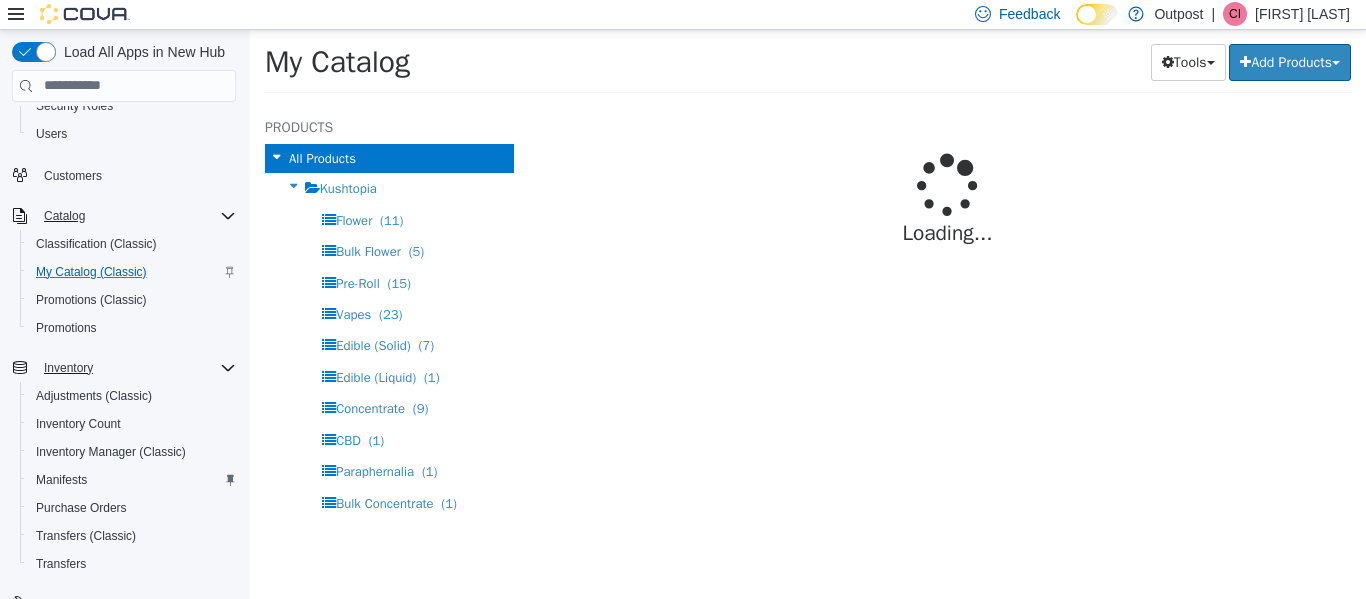 select on "**********" 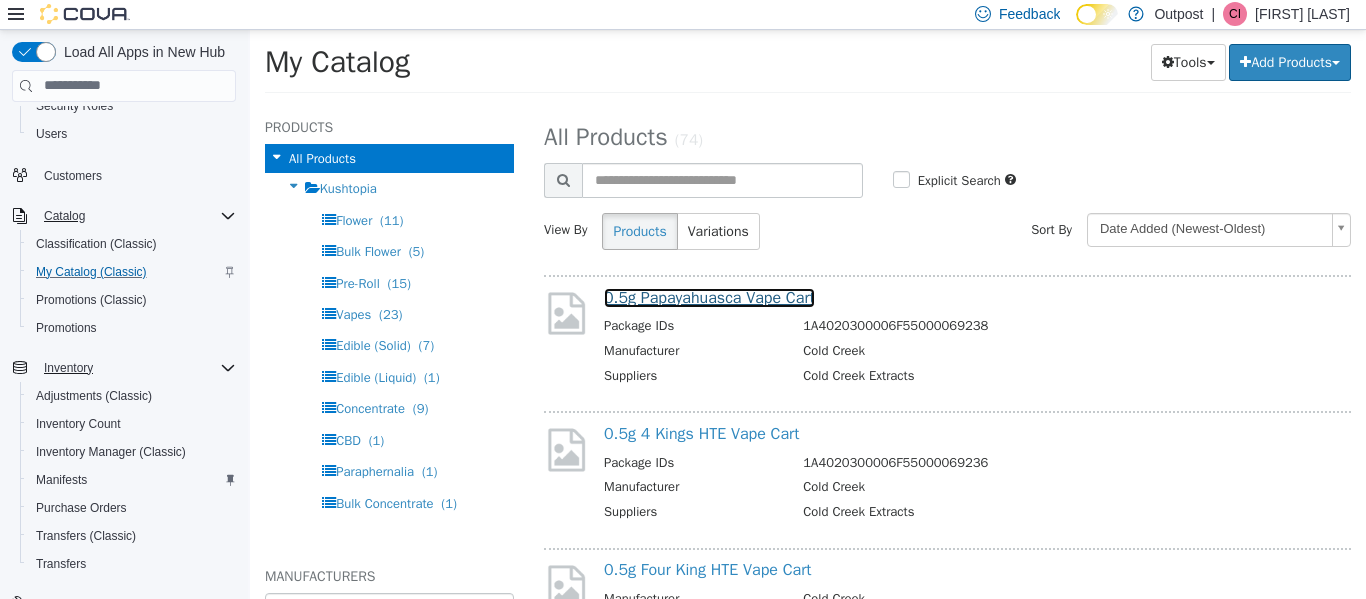 click on "0.5g Papayahuasca Vape Cart" at bounding box center (709, 297) 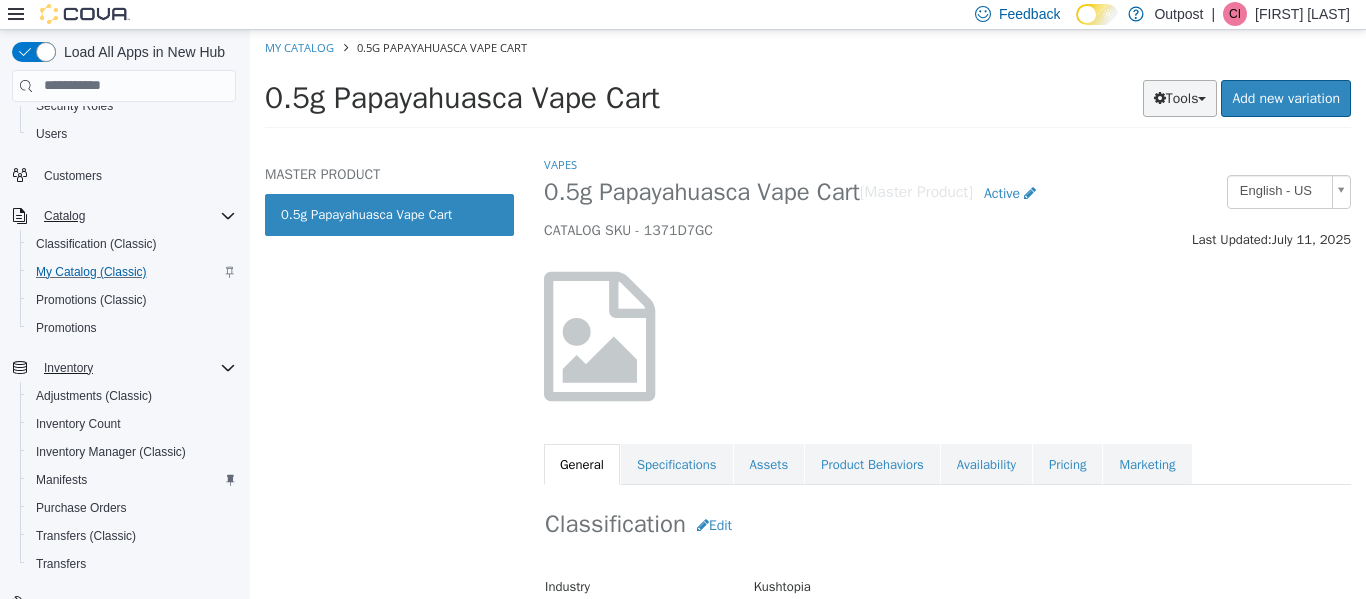 click on "Tools" at bounding box center (1180, 97) 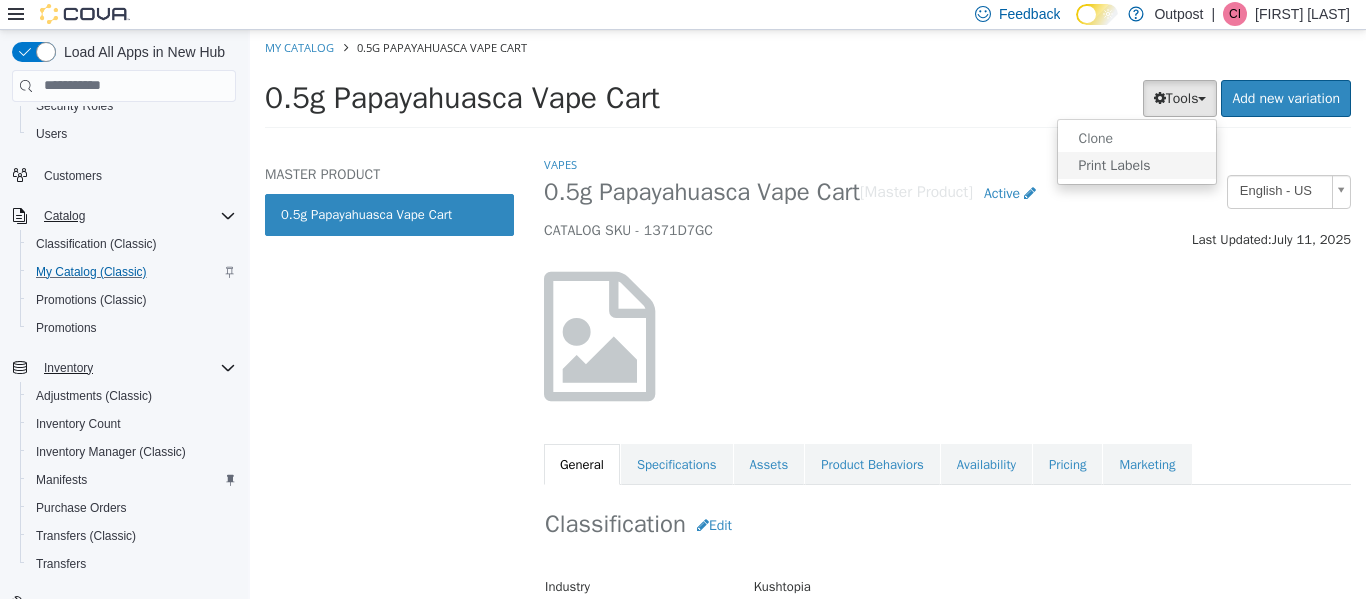 click on "Print Labels" at bounding box center [1137, 164] 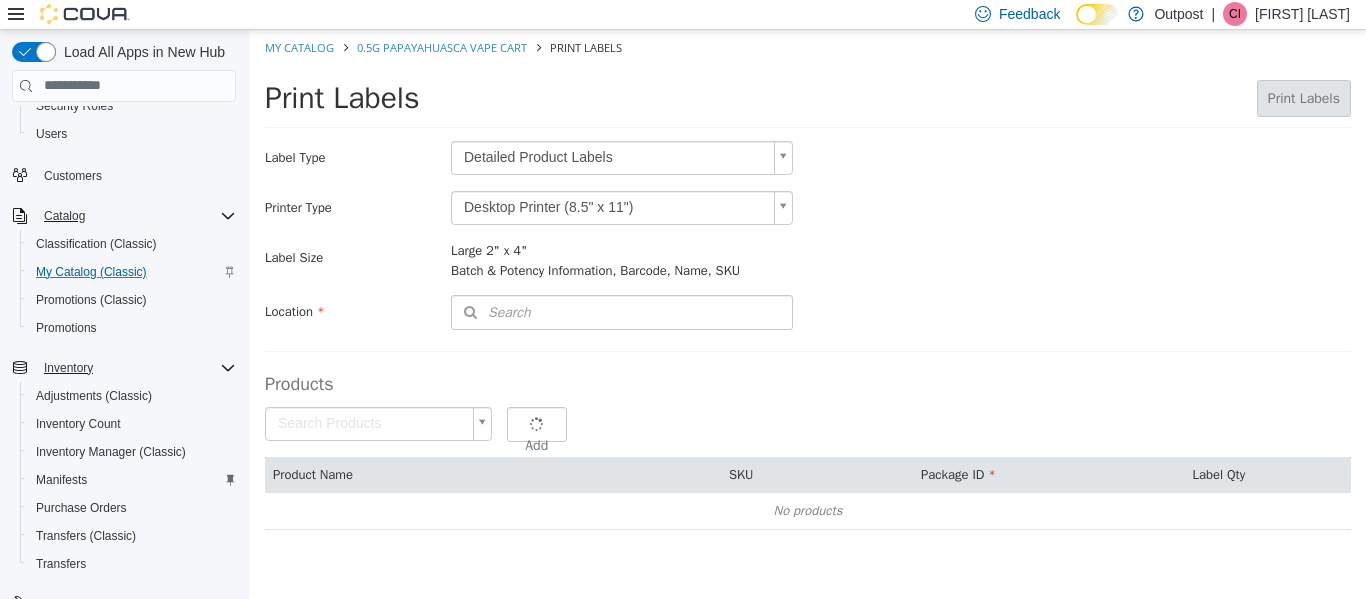 type 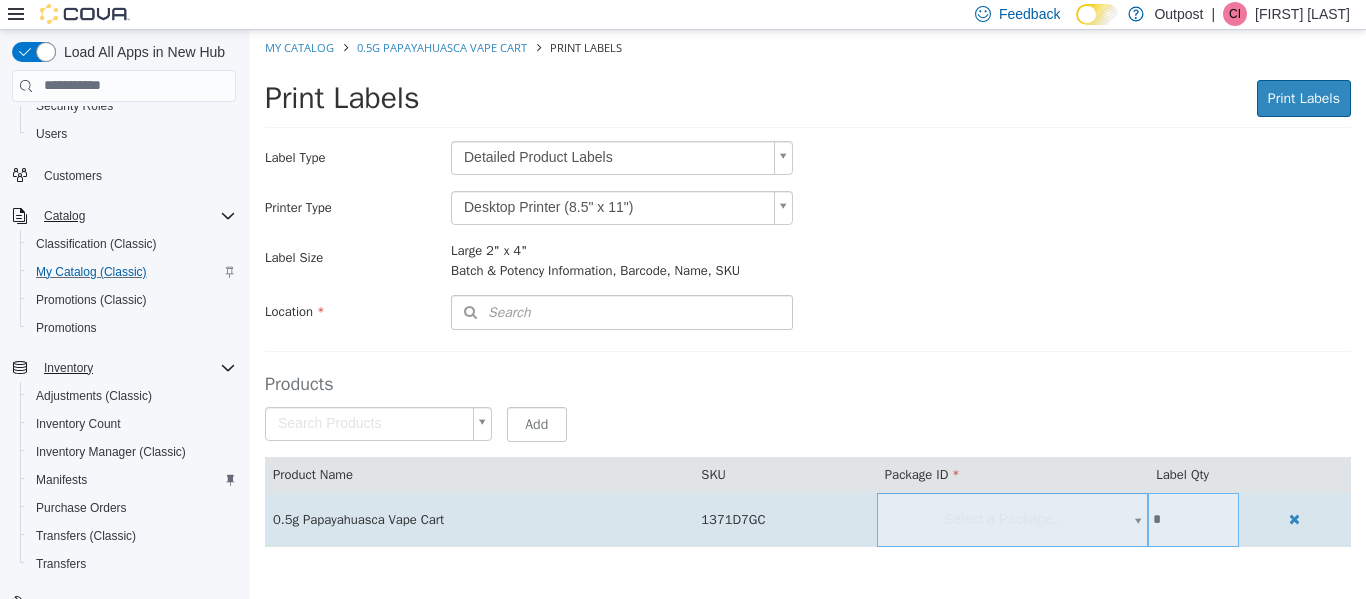 click on "Select a Package..." at bounding box center [1013, 518] 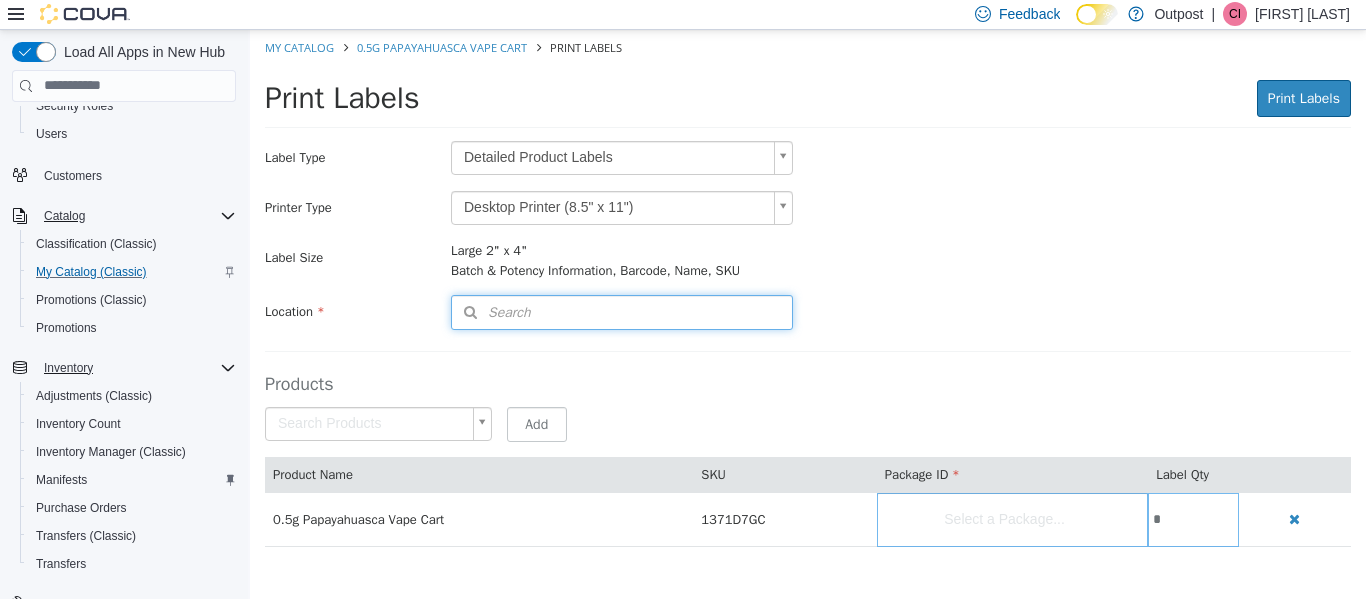 click on "Search" at bounding box center (622, 311) 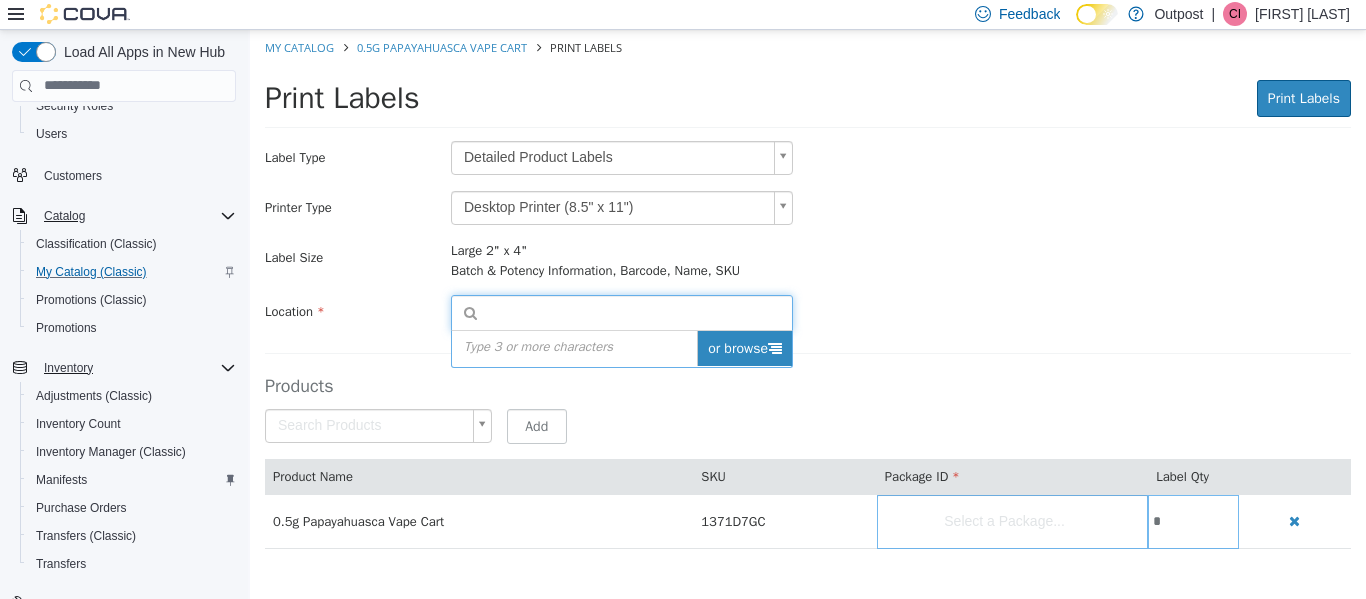 click on "or browse" at bounding box center (744, 347) 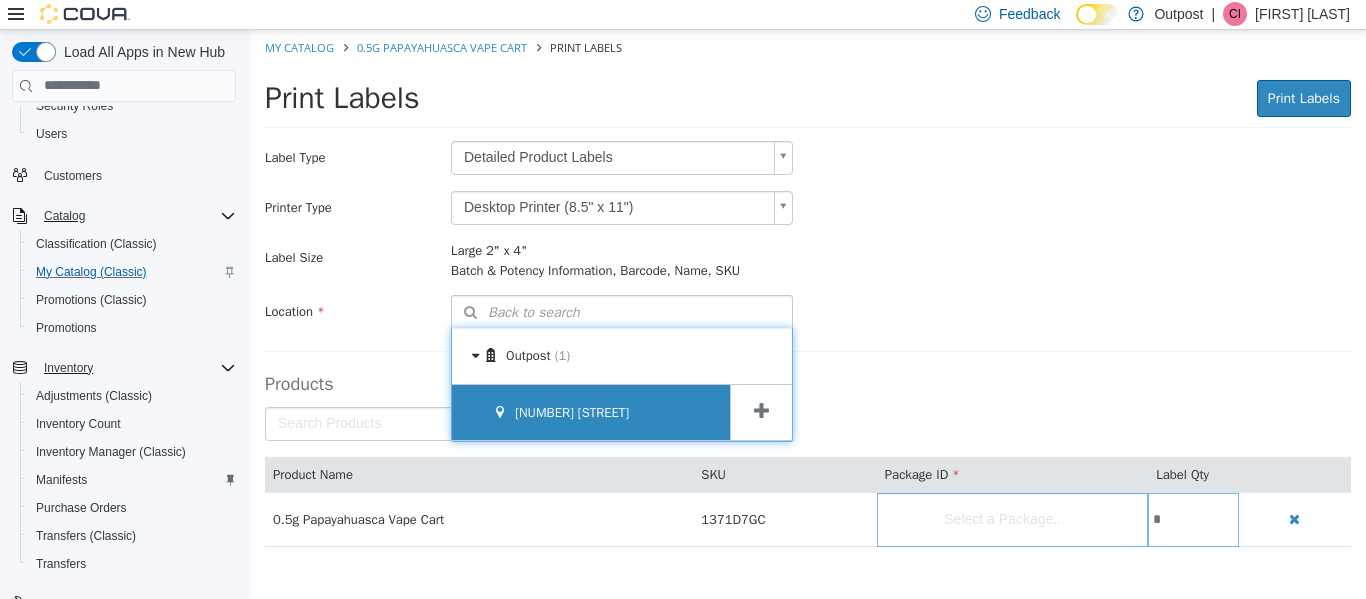 click on "[NUMBER] [STREET]" at bounding box center (572, 411) 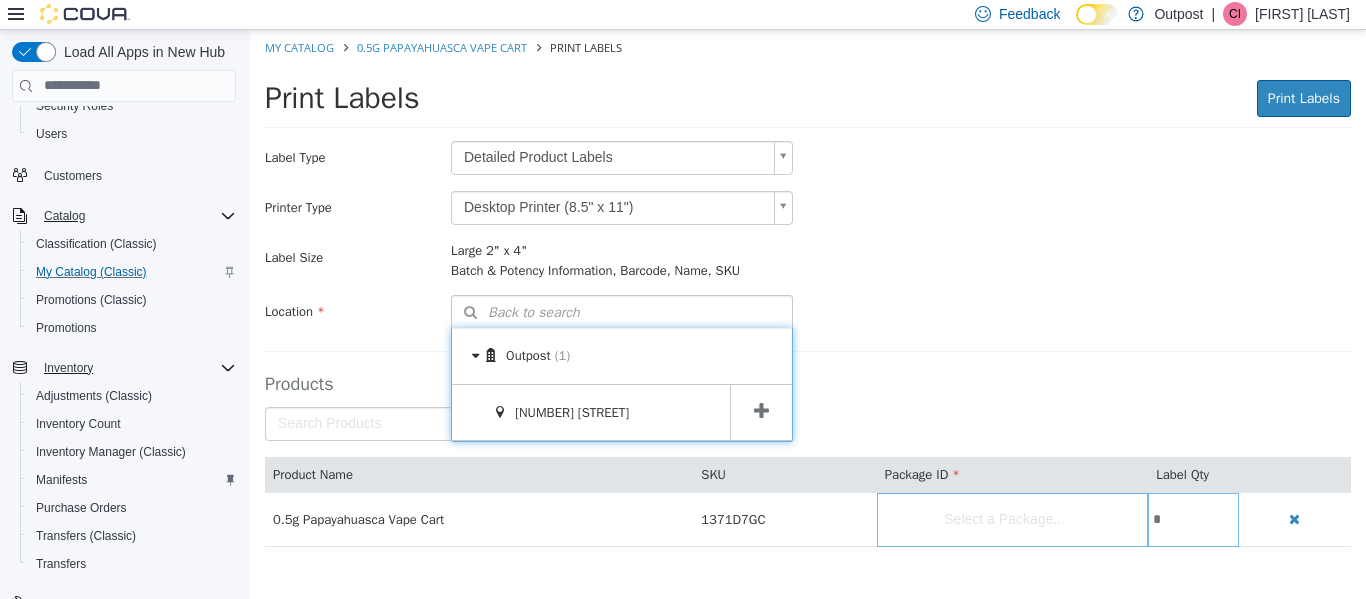 click at bounding box center (761, 410) 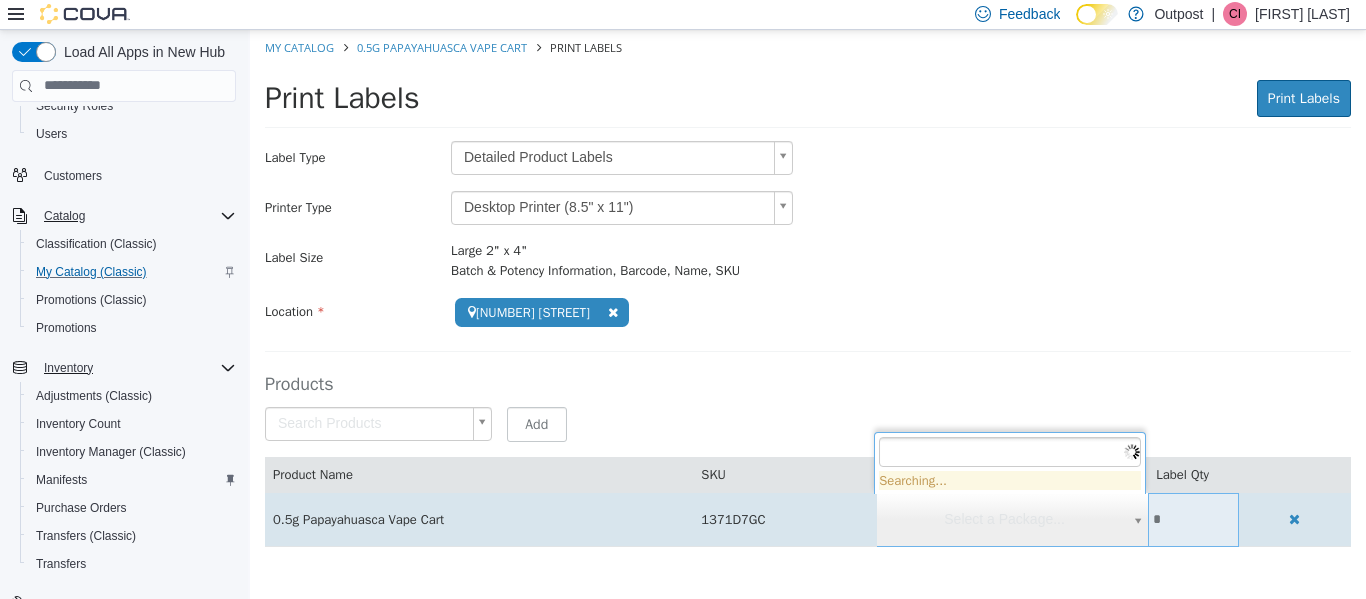 click on "**********" at bounding box center (808, 298) 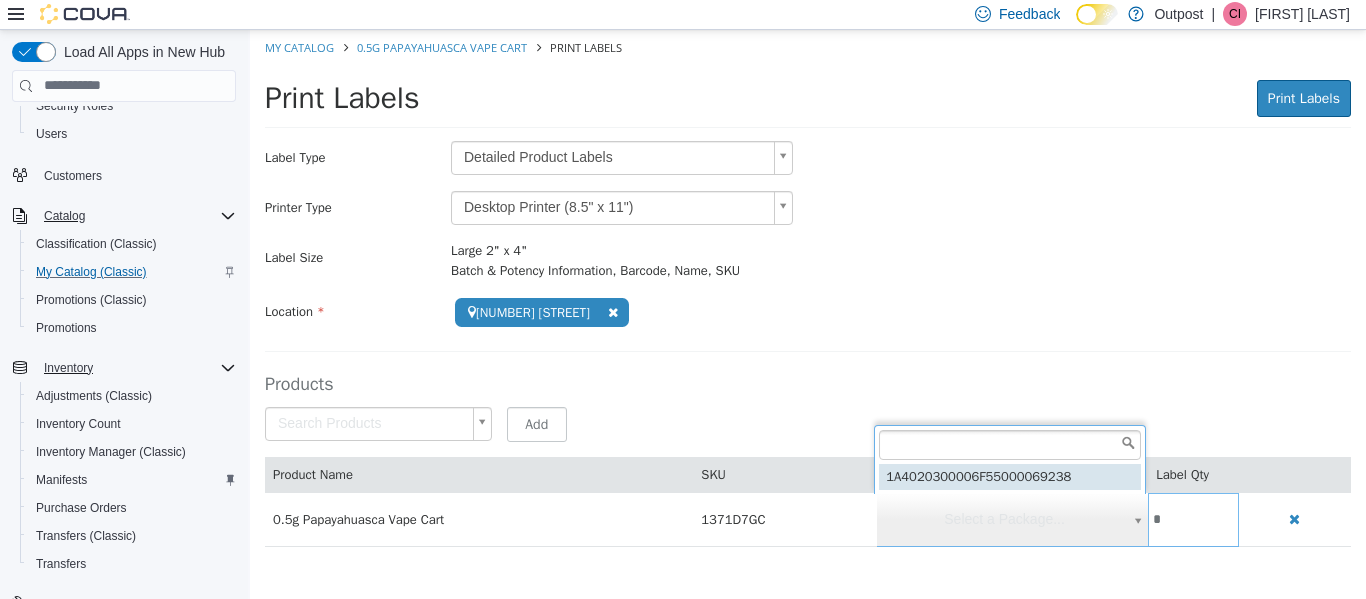 type on "**********" 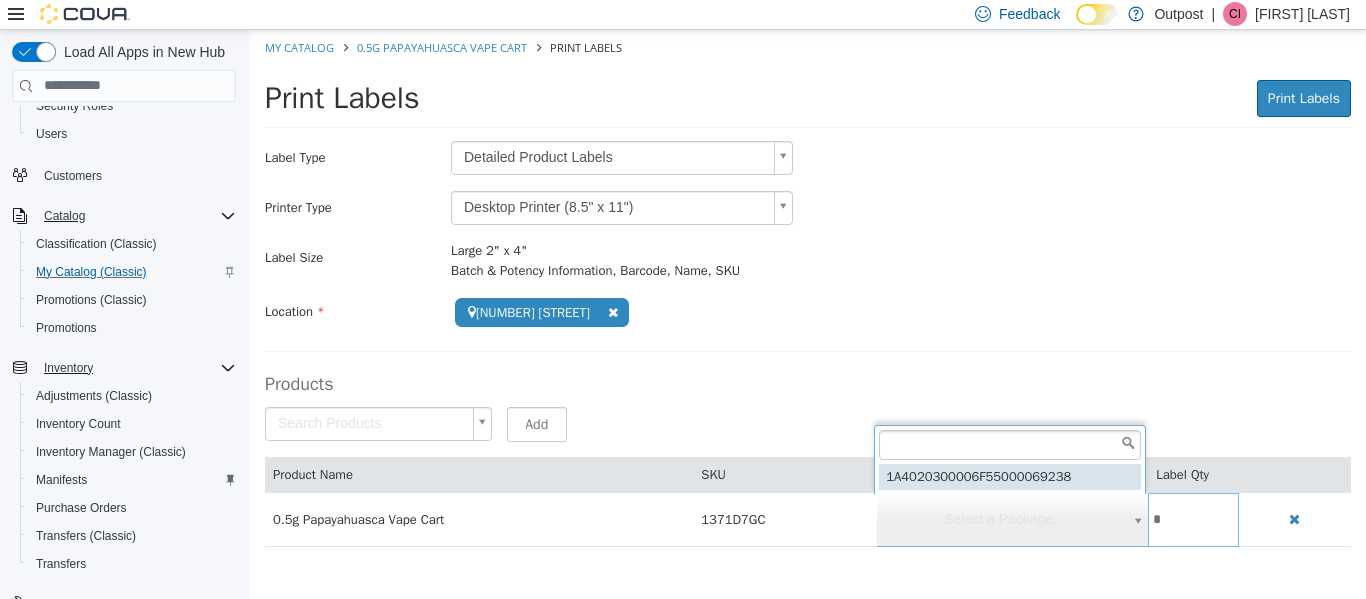 scroll, scrollTop: 0, scrollLeft: 0, axis: both 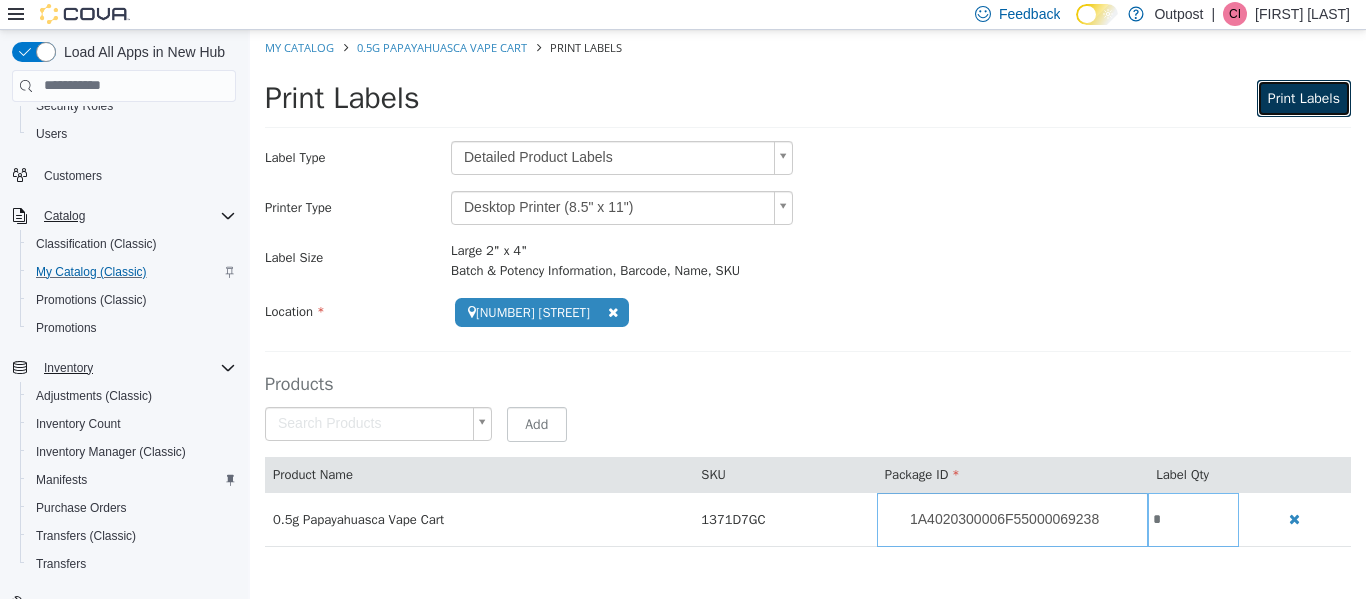 click on "Print Labels" at bounding box center (1304, 97) 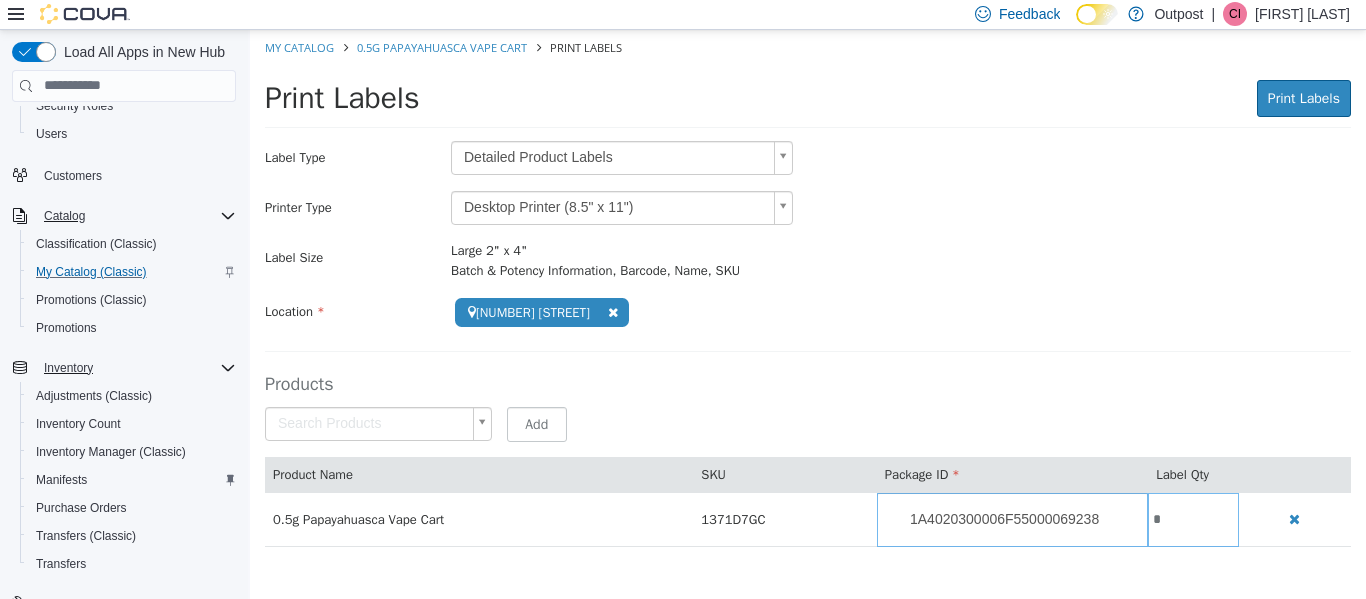 scroll, scrollTop: 0, scrollLeft: 0, axis: both 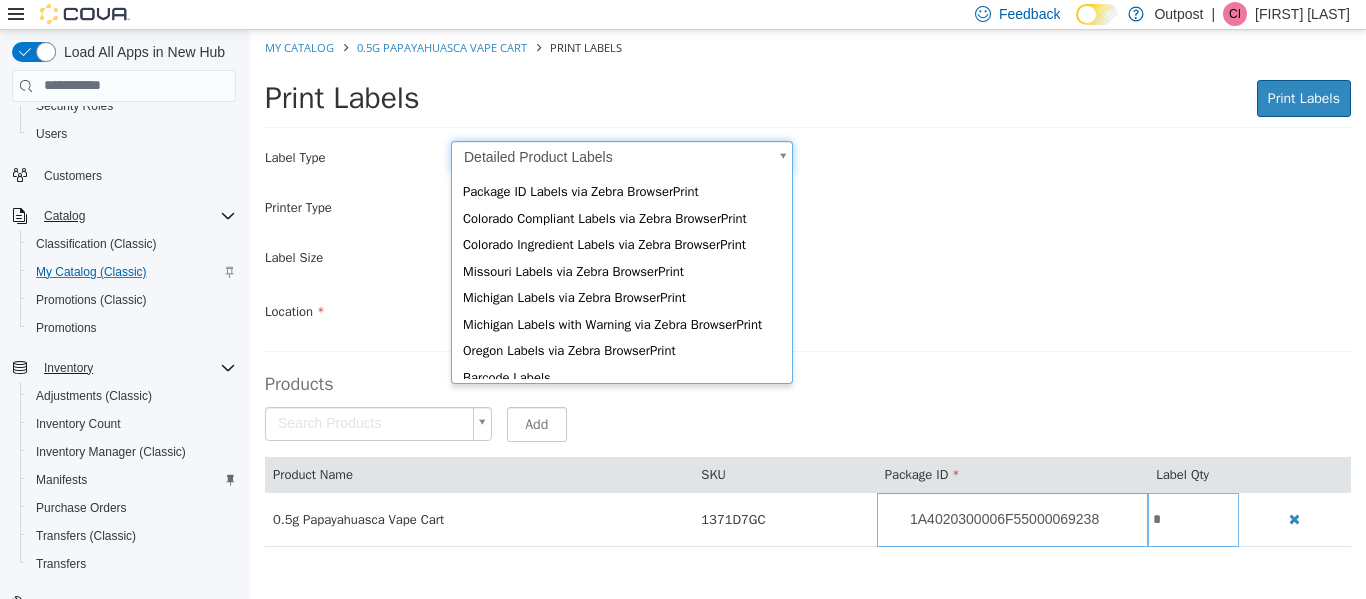 click on "**********" at bounding box center (808, 298) 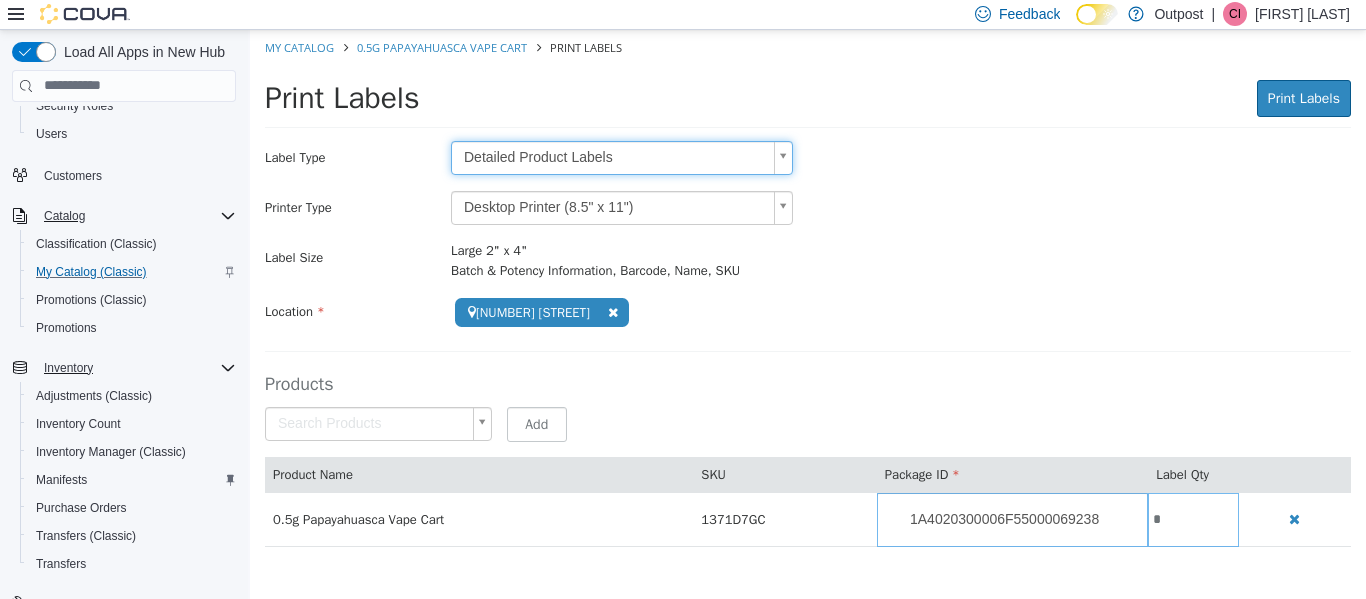 click on "**********" at bounding box center (808, 298) 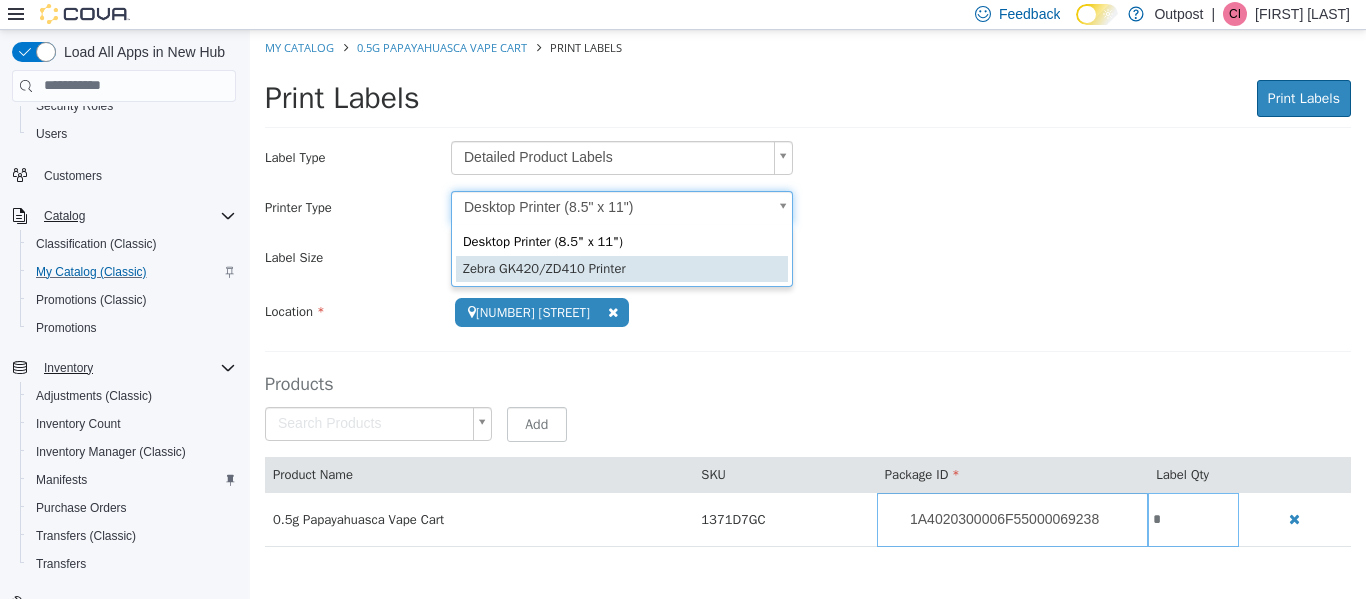 scroll, scrollTop: 0, scrollLeft: 6, axis: horizontal 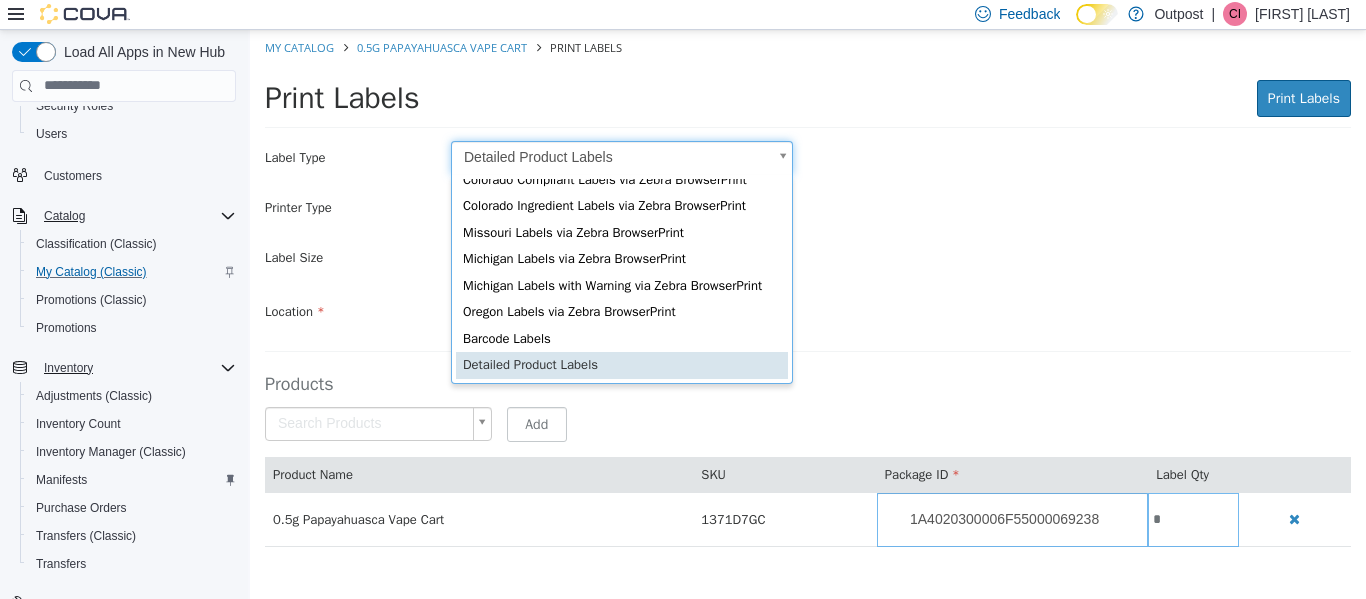 click on "**********" at bounding box center (808, 298) 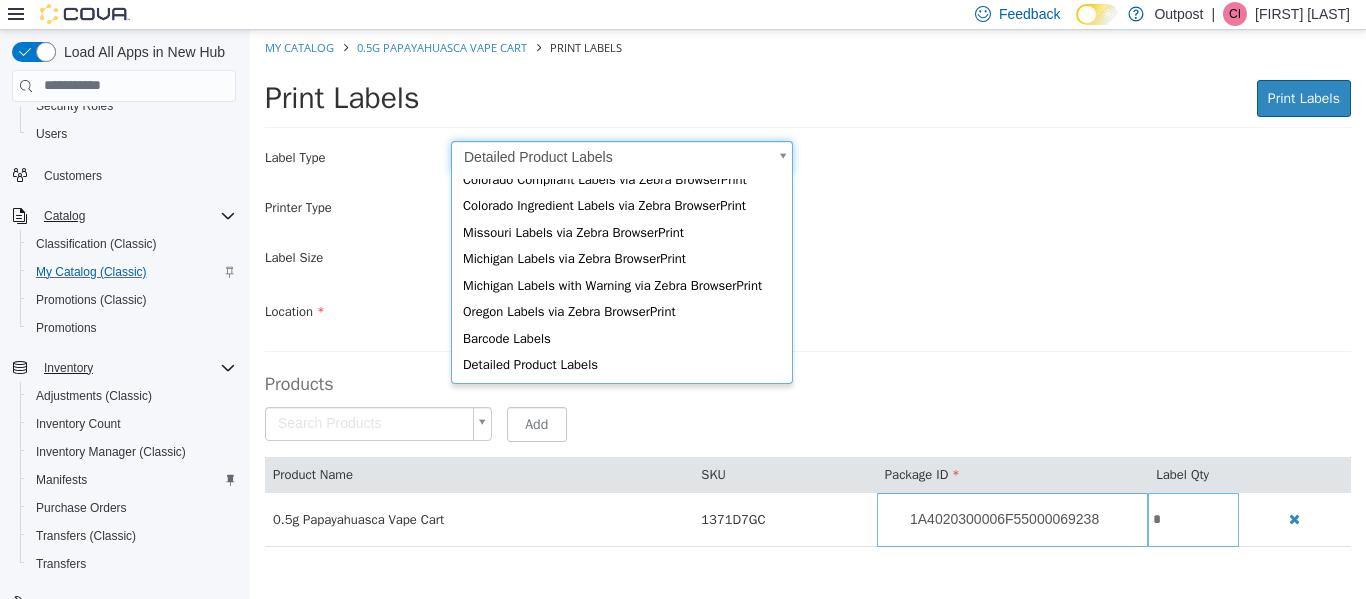 scroll, scrollTop: 0, scrollLeft: 0, axis: both 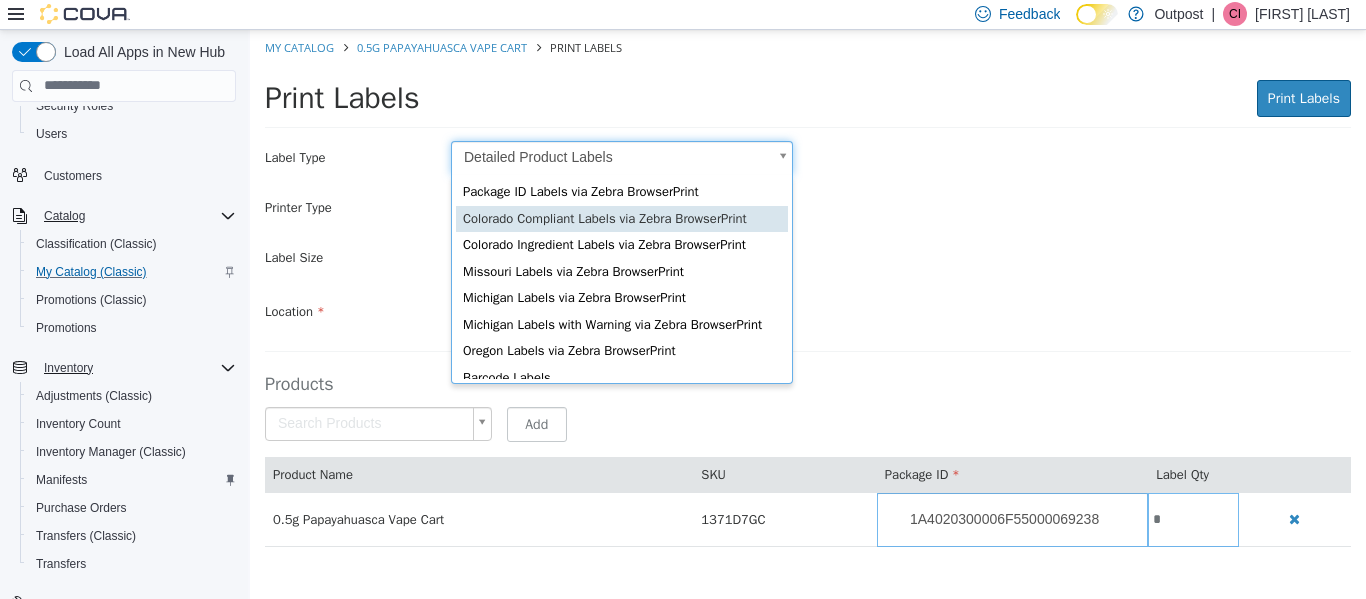type on "*" 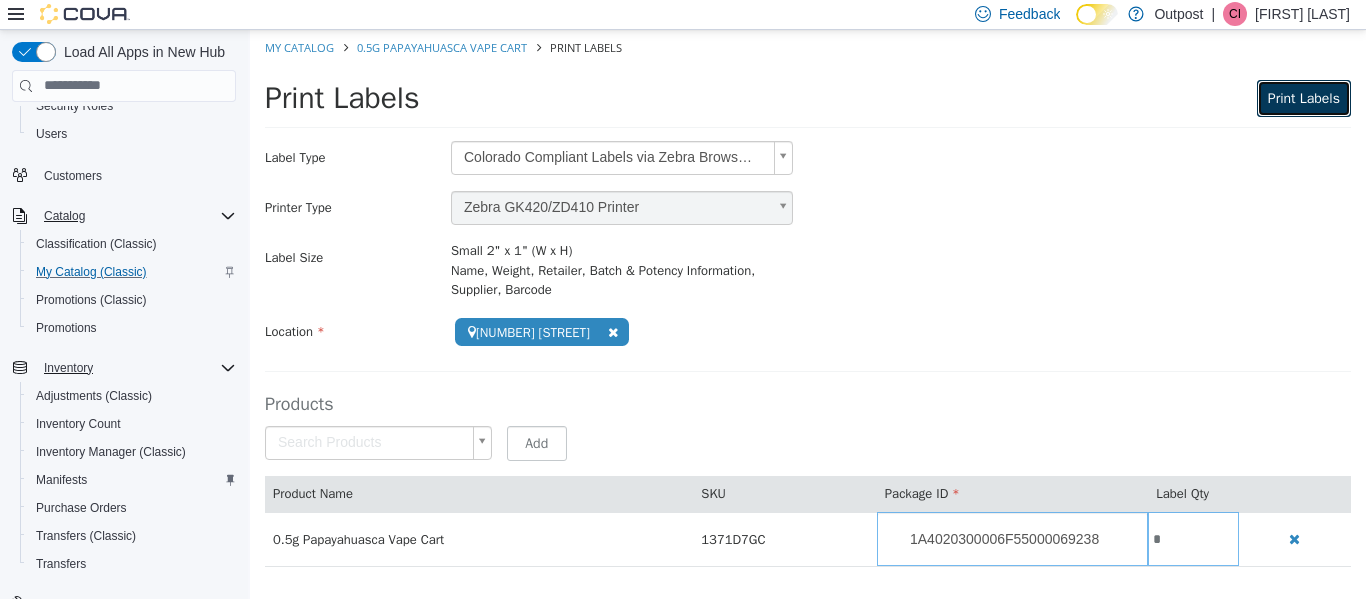 click on "Print Labels" at bounding box center (1304, 97) 